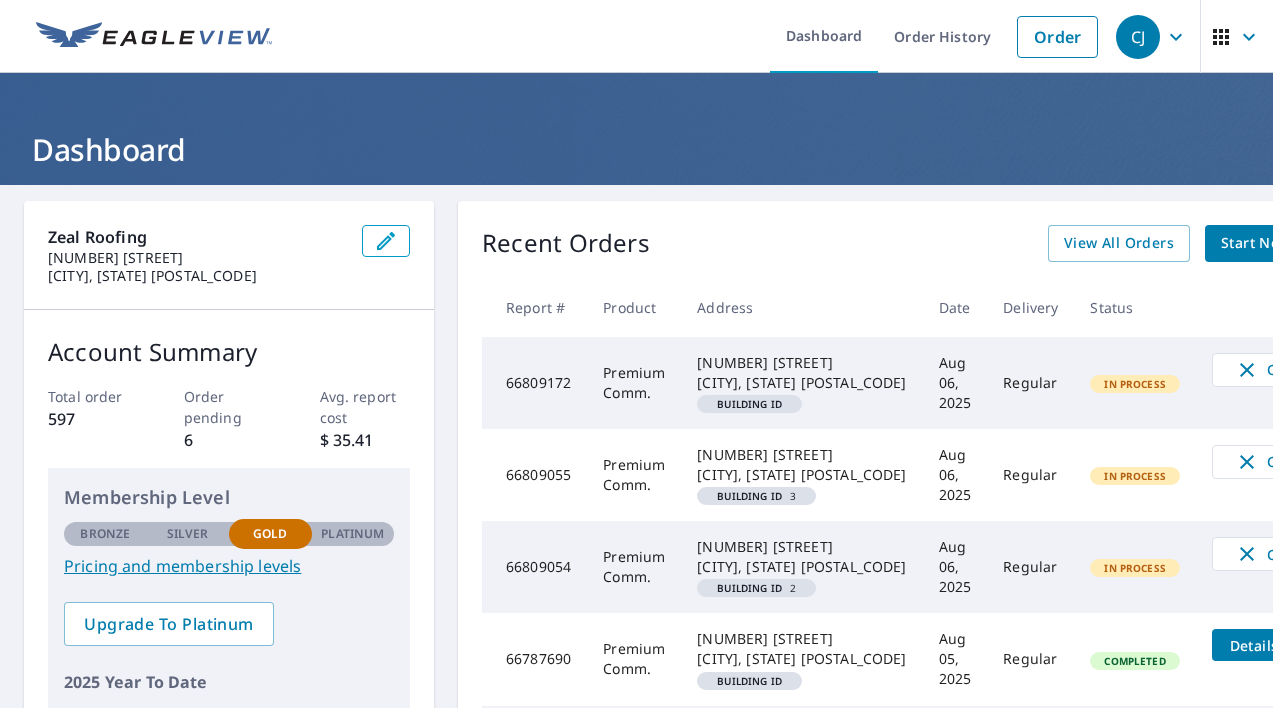 scroll, scrollTop: 0, scrollLeft: 0, axis: both 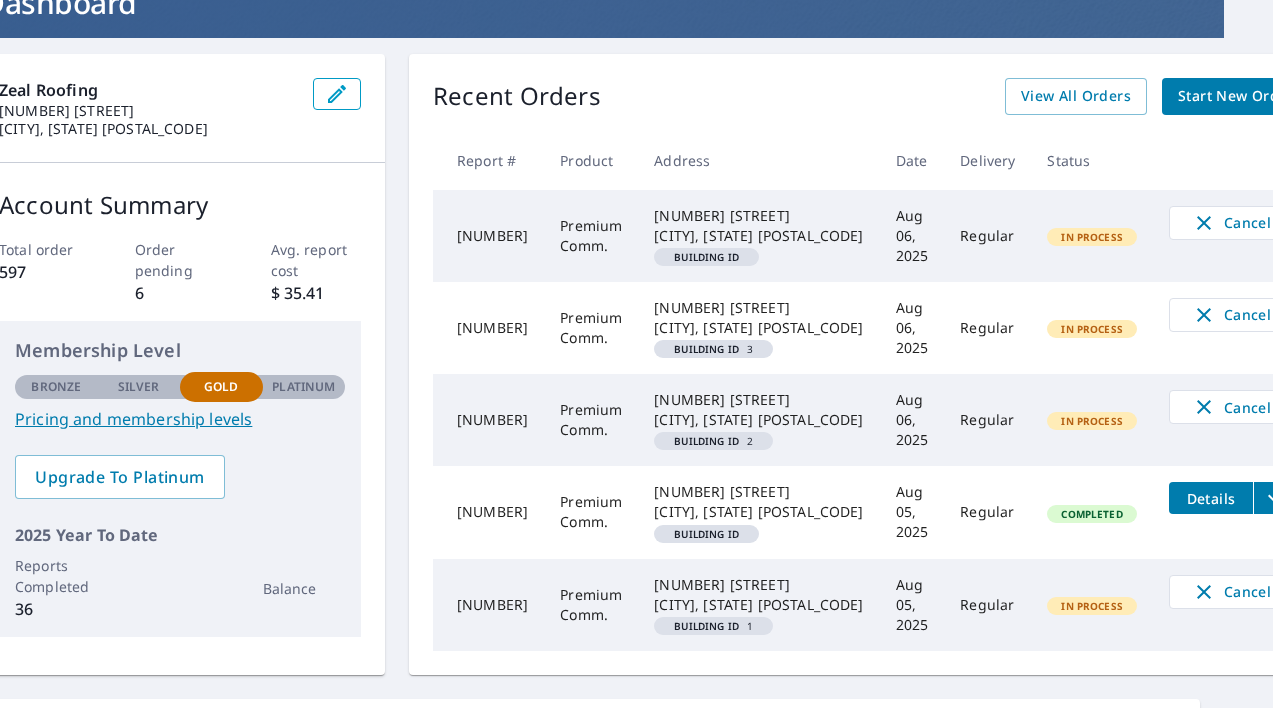 click on "In Process" at bounding box center (1092, 420) 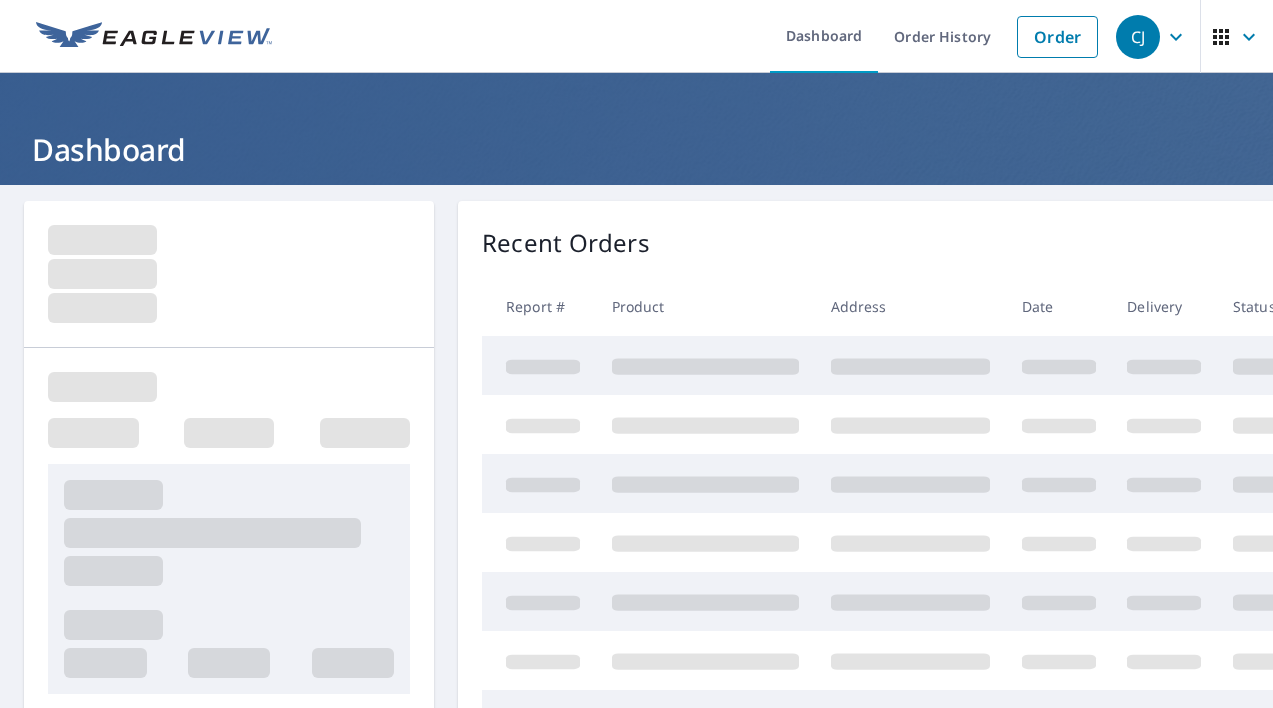 scroll, scrollTop: 0, scrollLeft: 0, axis: both 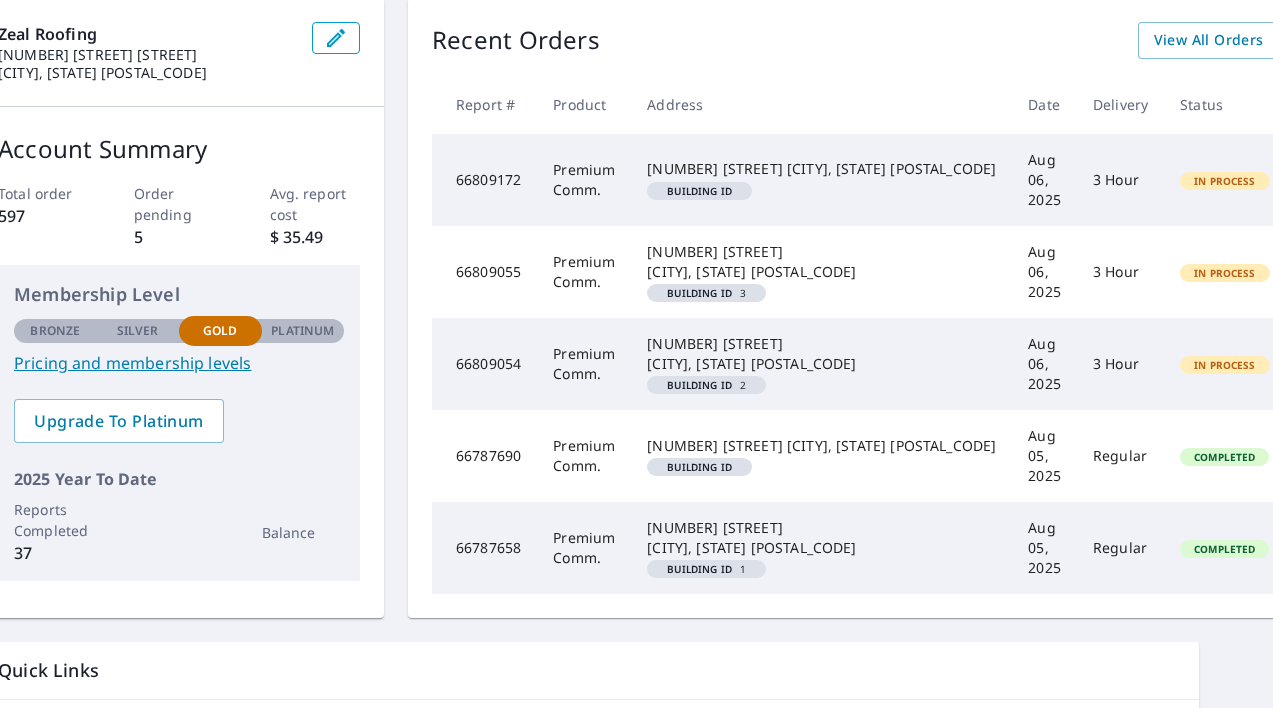 click 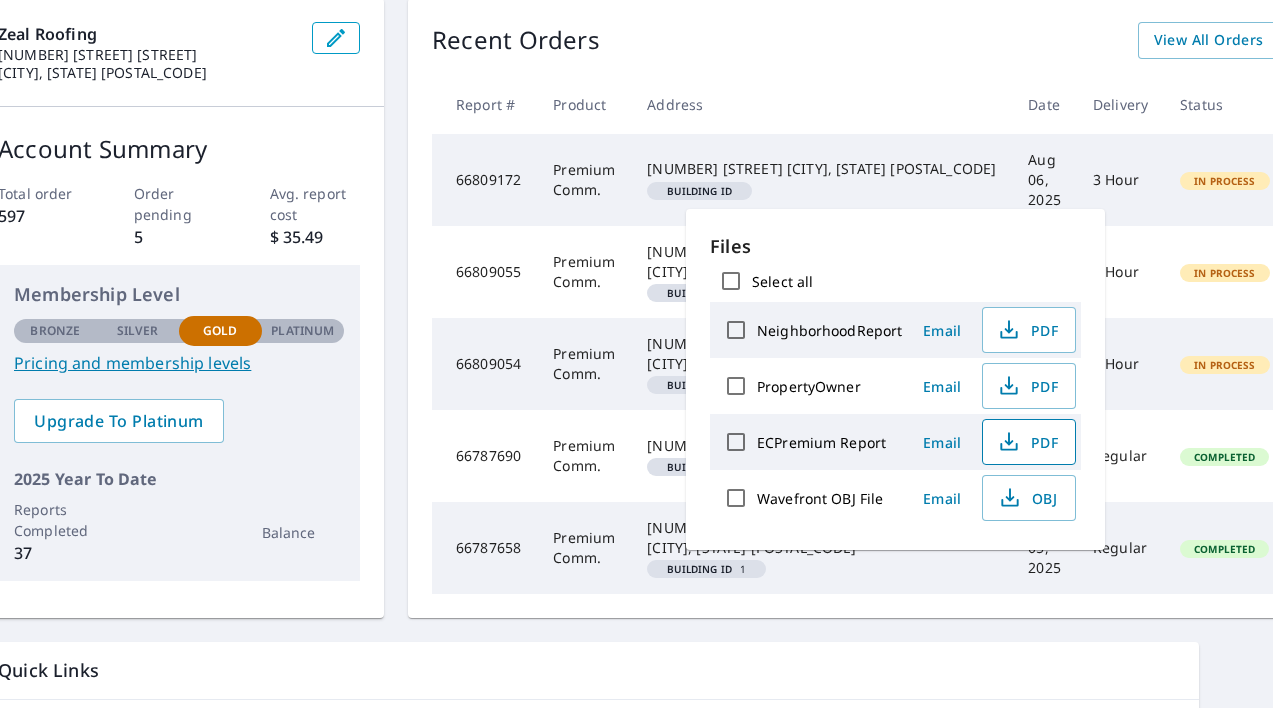 click on "PDF" at bounding box center (1027, 442) 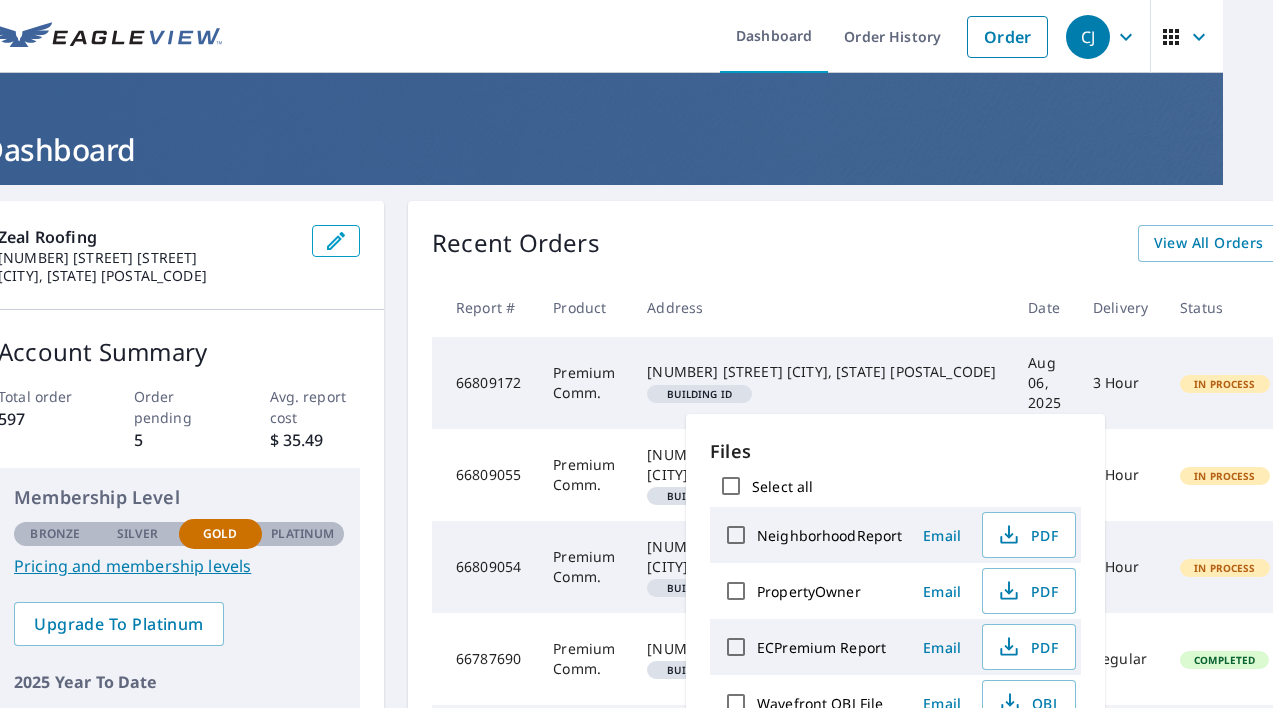 scroll, scrollTop: 0, scrollLeft: 50, axis: horizontal 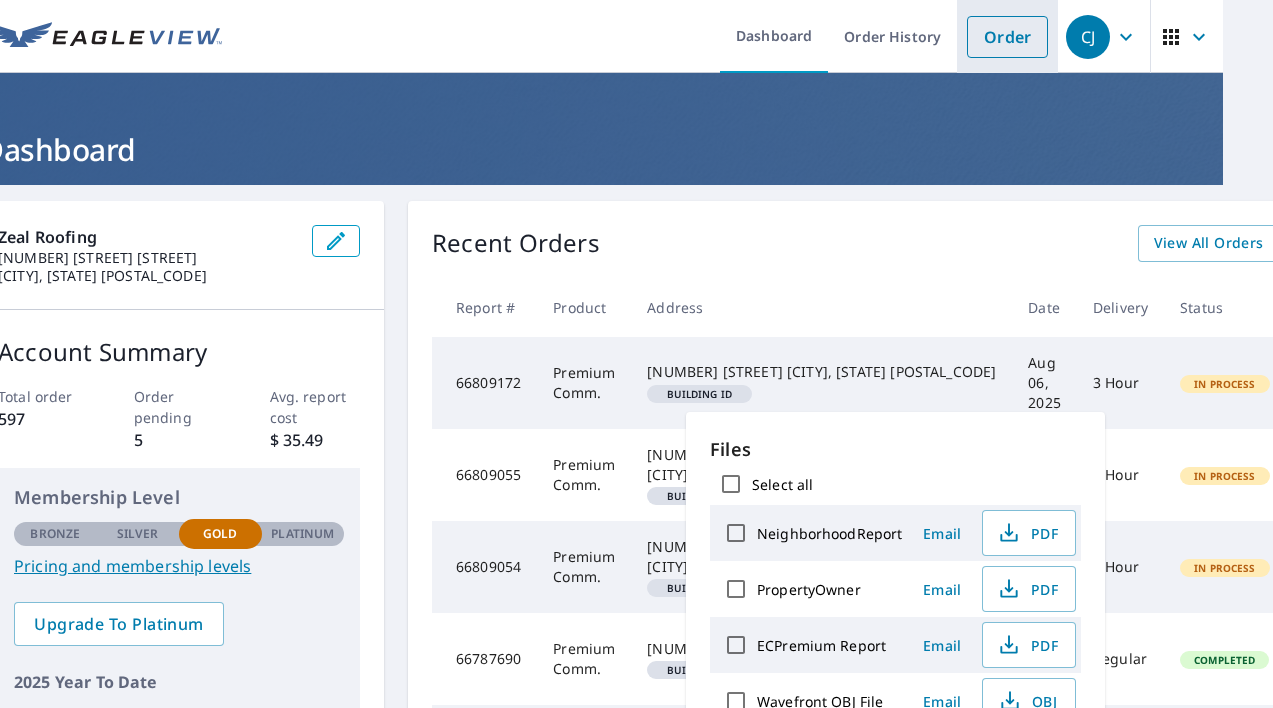 click on "Order" at bounding box center (1007, 37) 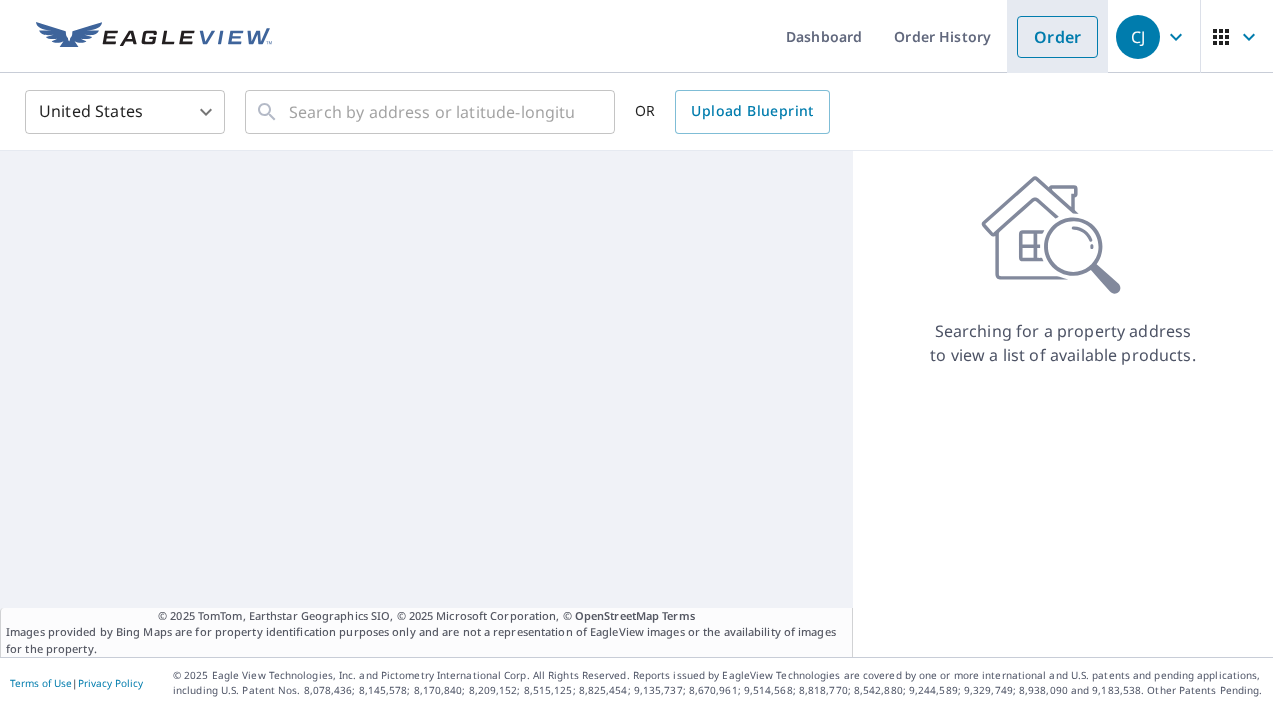 scroll, scrollTop: 0, scrollLeft: 0, axis: both 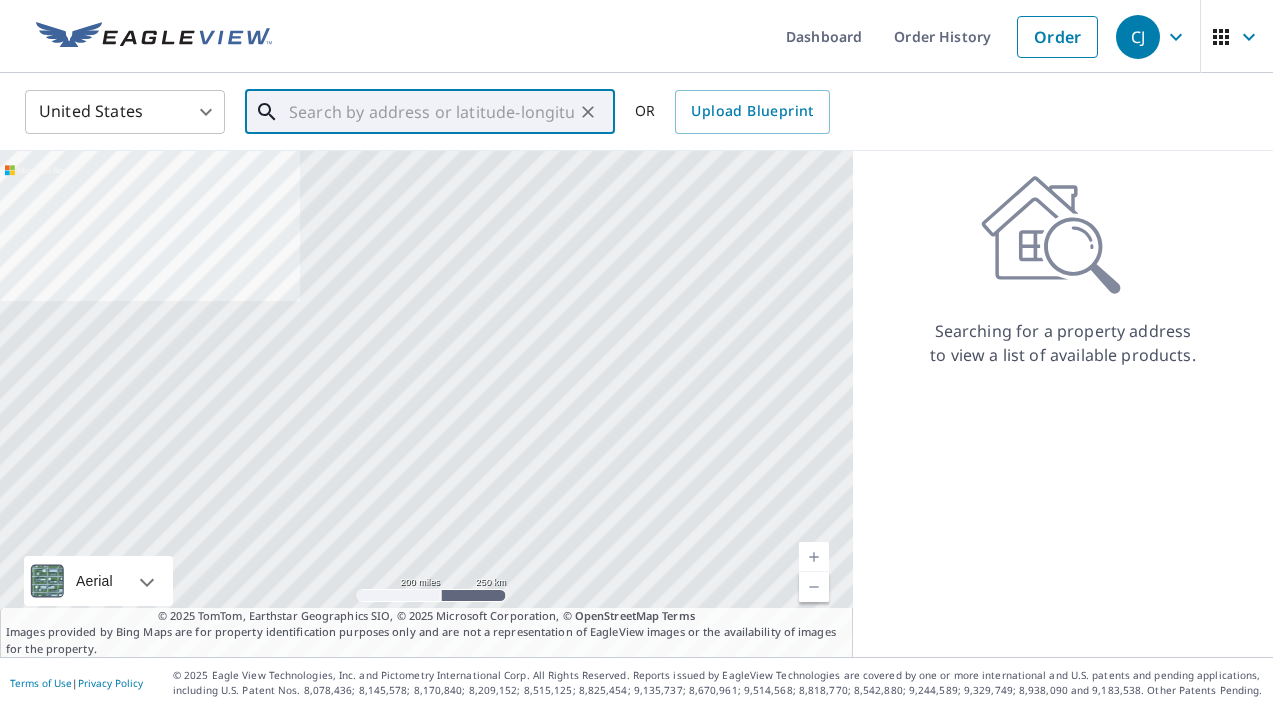 click at bounding box center (431, 112) 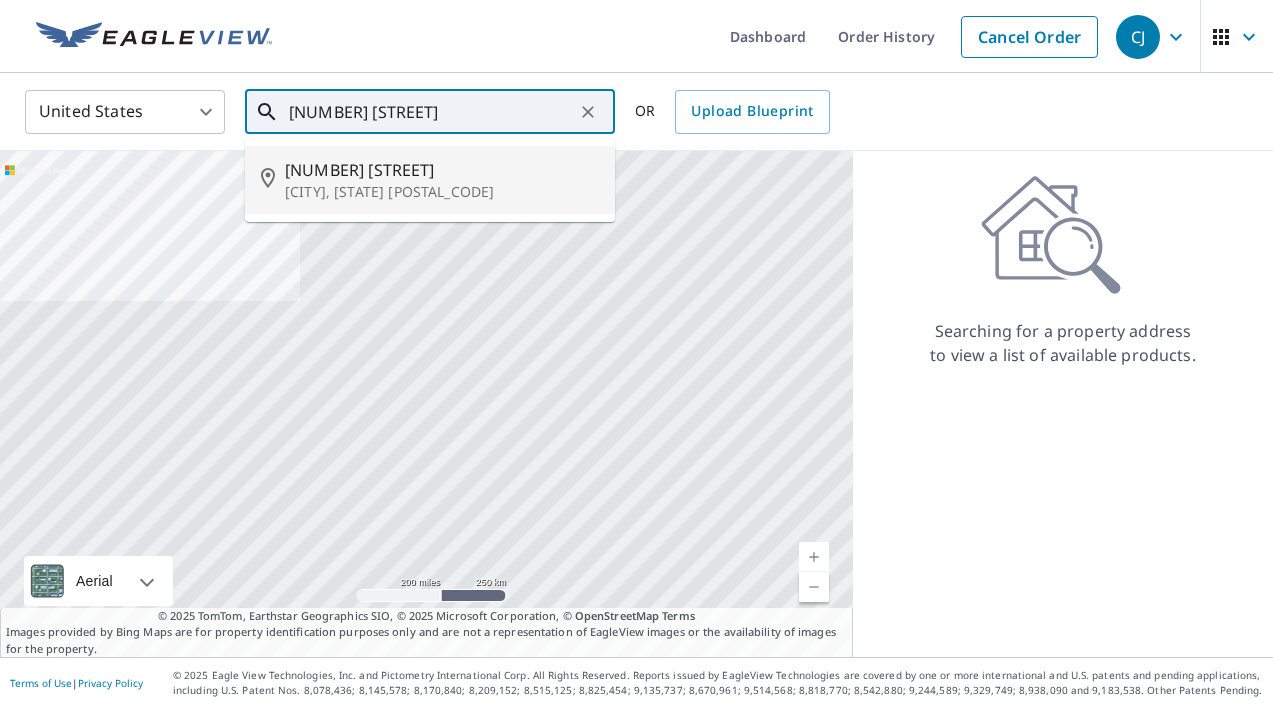 click on "[CITY], [STATE] [POSTAL_CODE]" at bounding box center (442, 192) 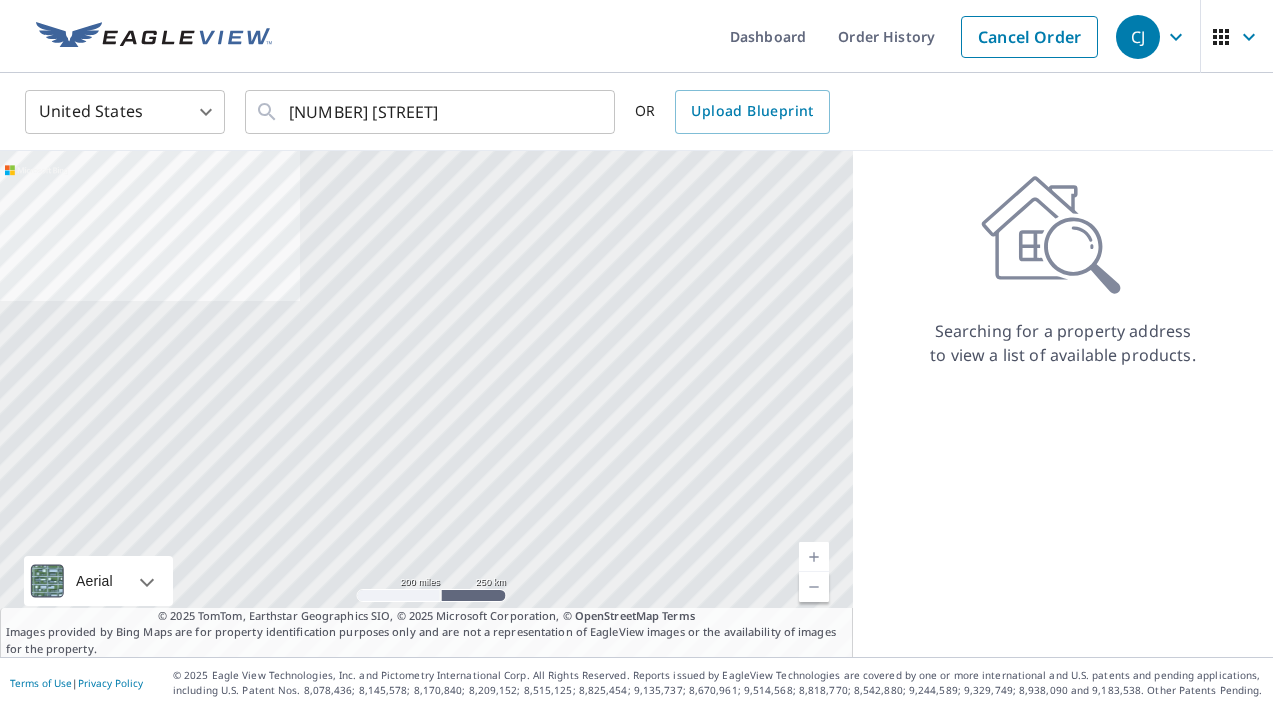 type on "[NUMBER] [STREET] [CITY], [STATE] [POSTAL_CODE]" 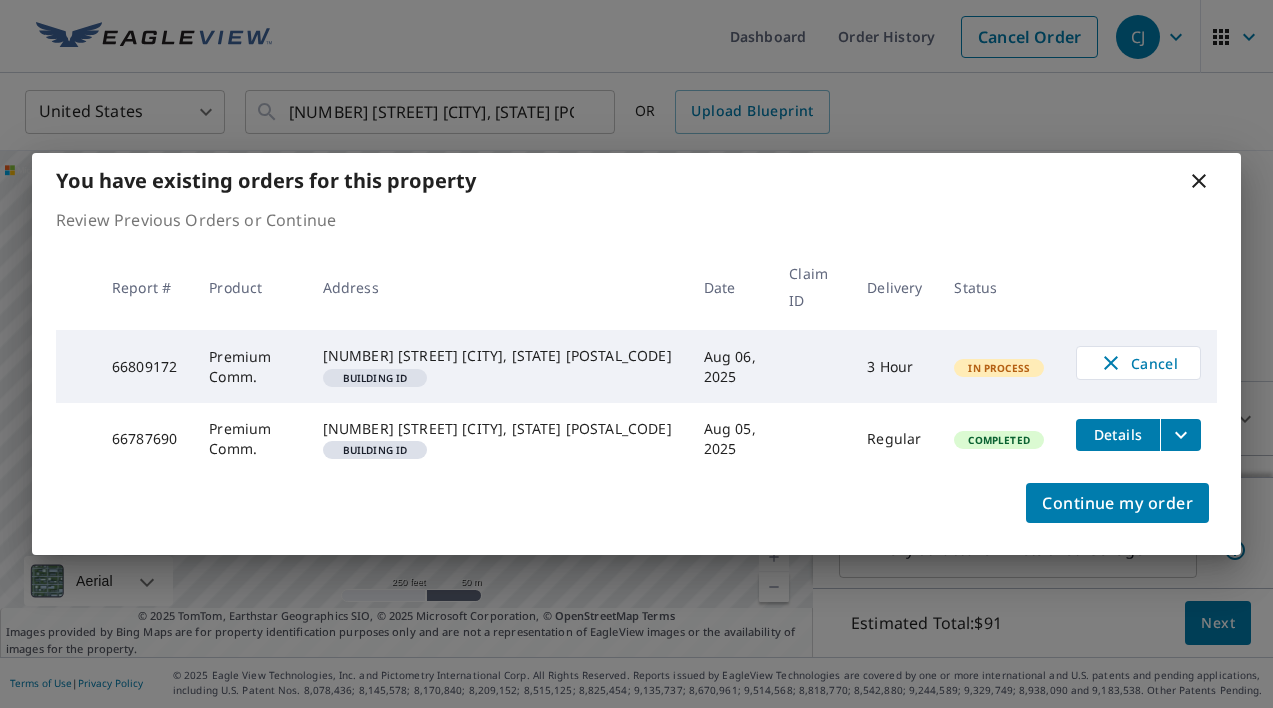 click 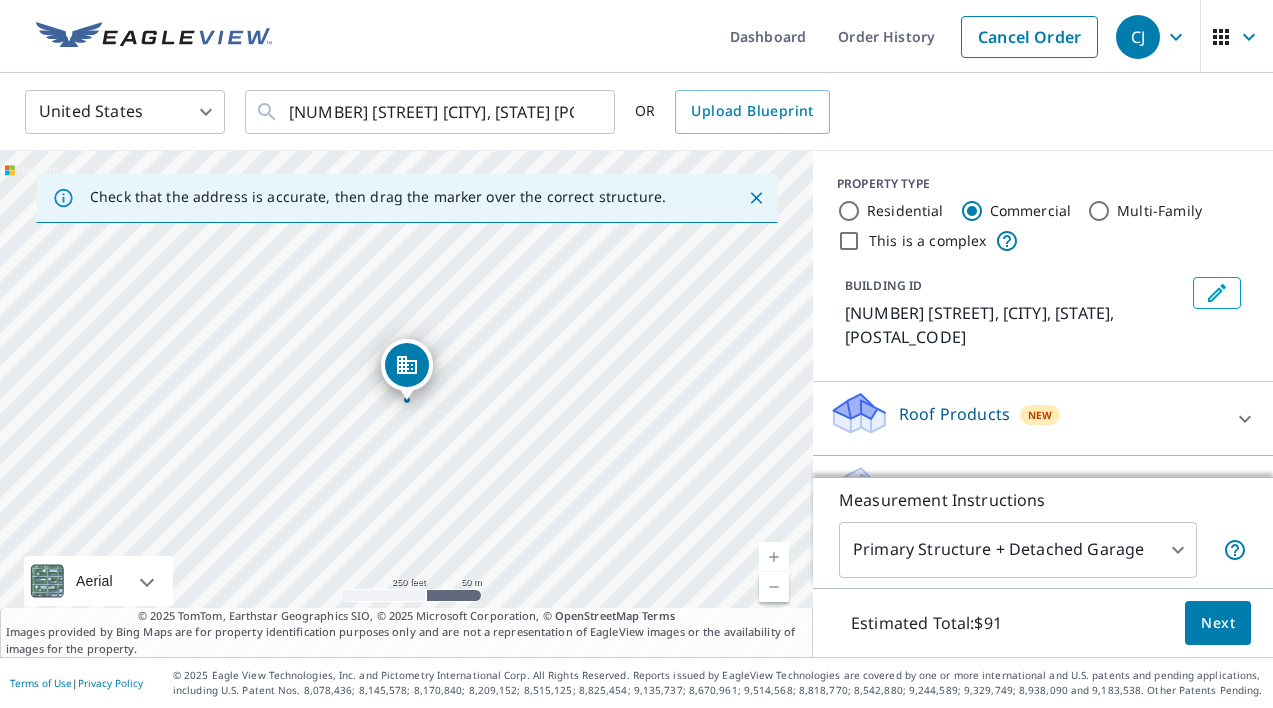 click on "This is a complex" at bounding box center (849, 241) 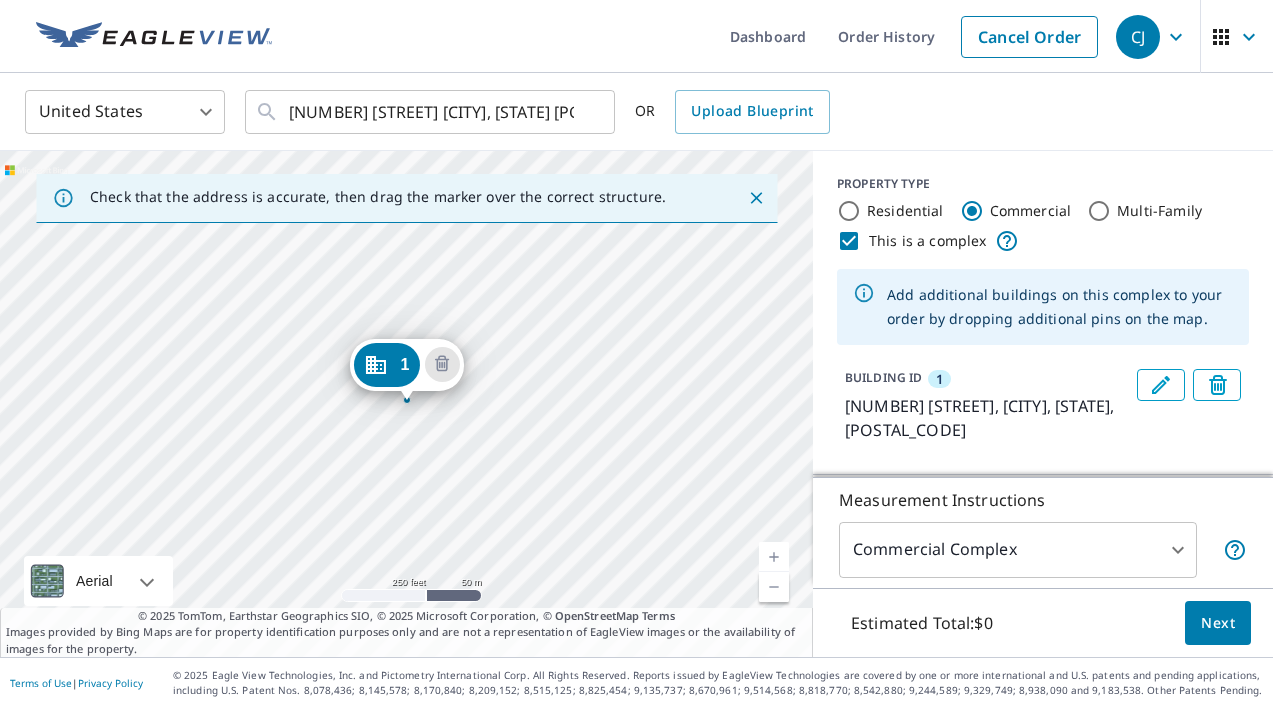 click on "1" at bounding box center (386, 365) 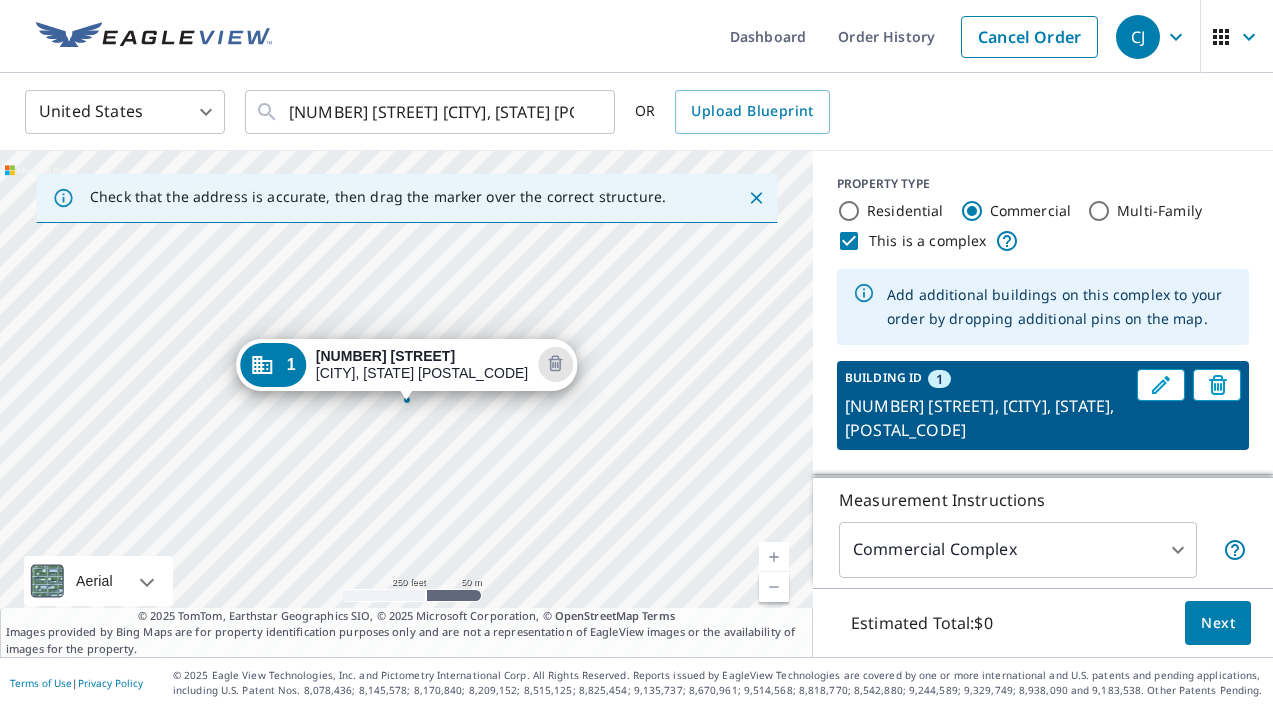 click on "[NUMBER] [NUMBER] [STREET] [CITY], [STATE] [POSTAL_CODE]" at bounding box center [406, 404] 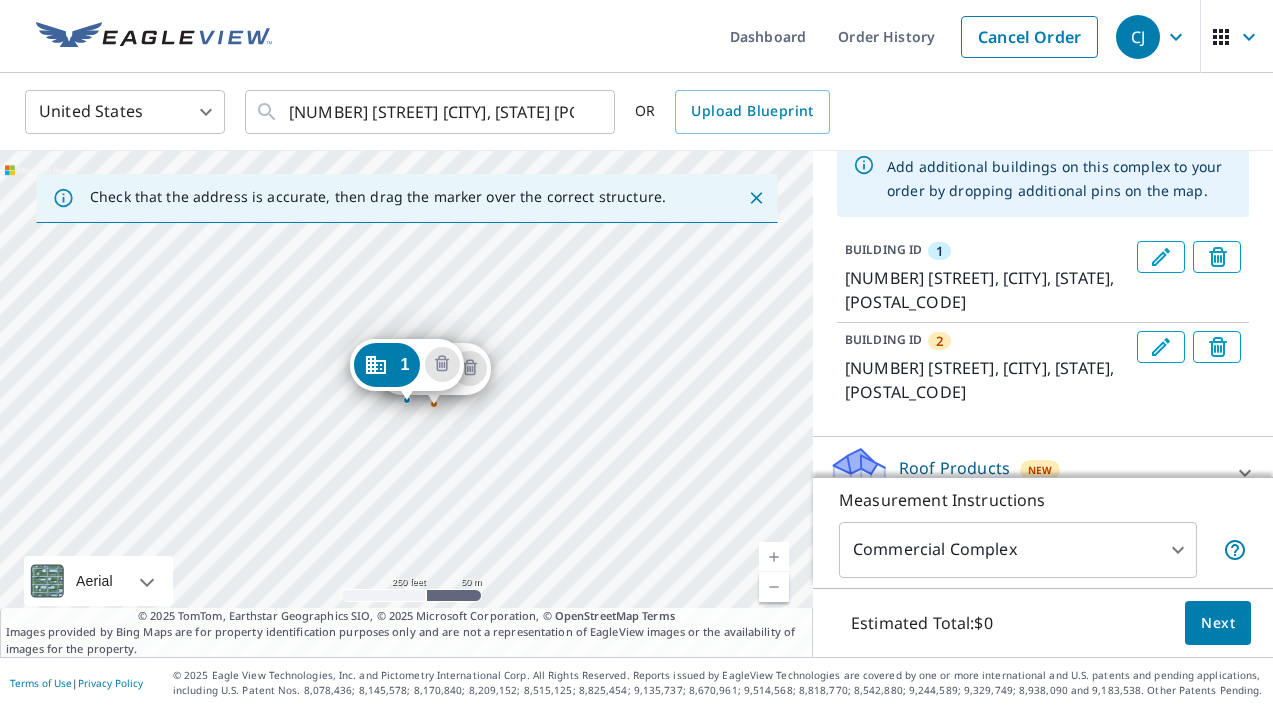 scroll, scrollTop: 131, scrollLeft: 0, axis: vertical 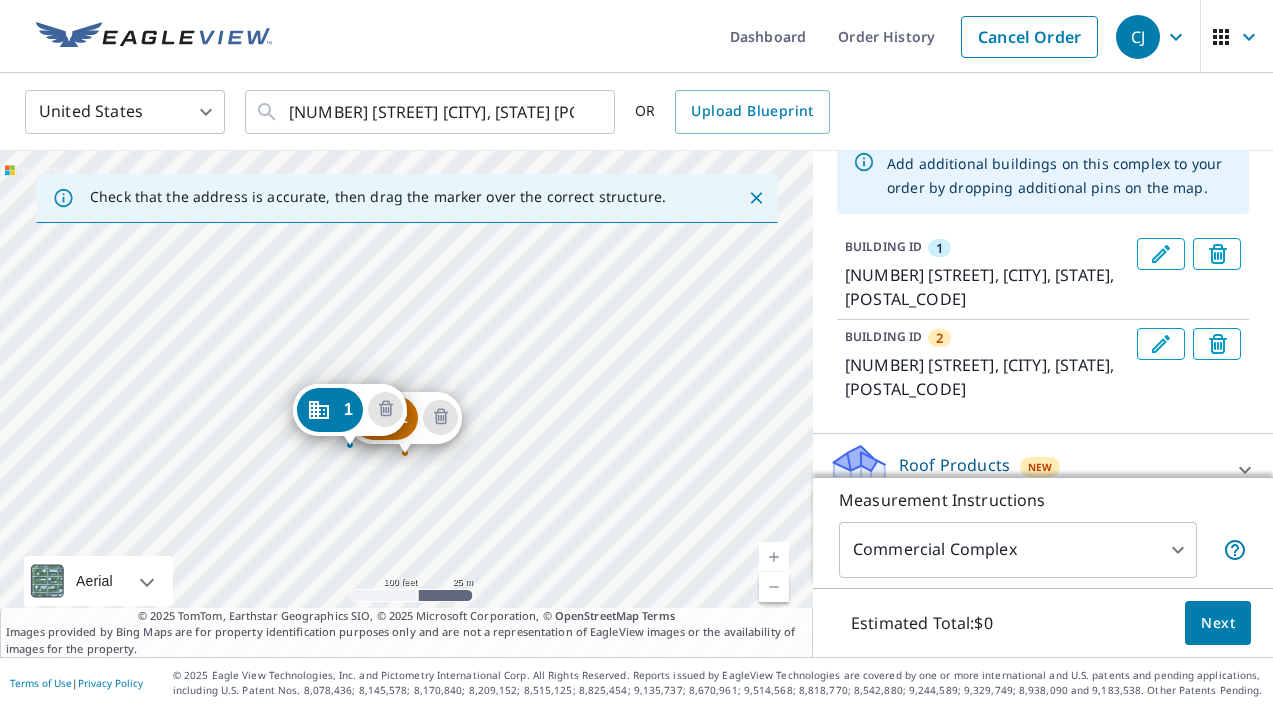 click on "[NUMBER] [NUMBER] [STREET] [CITY], [STATE] [POSTAL_CODE] [NUMBER] [NUMBER] [STREET] [CITY], [STATE] [POSTAL_CODE]" at bounding box center (406, 404) 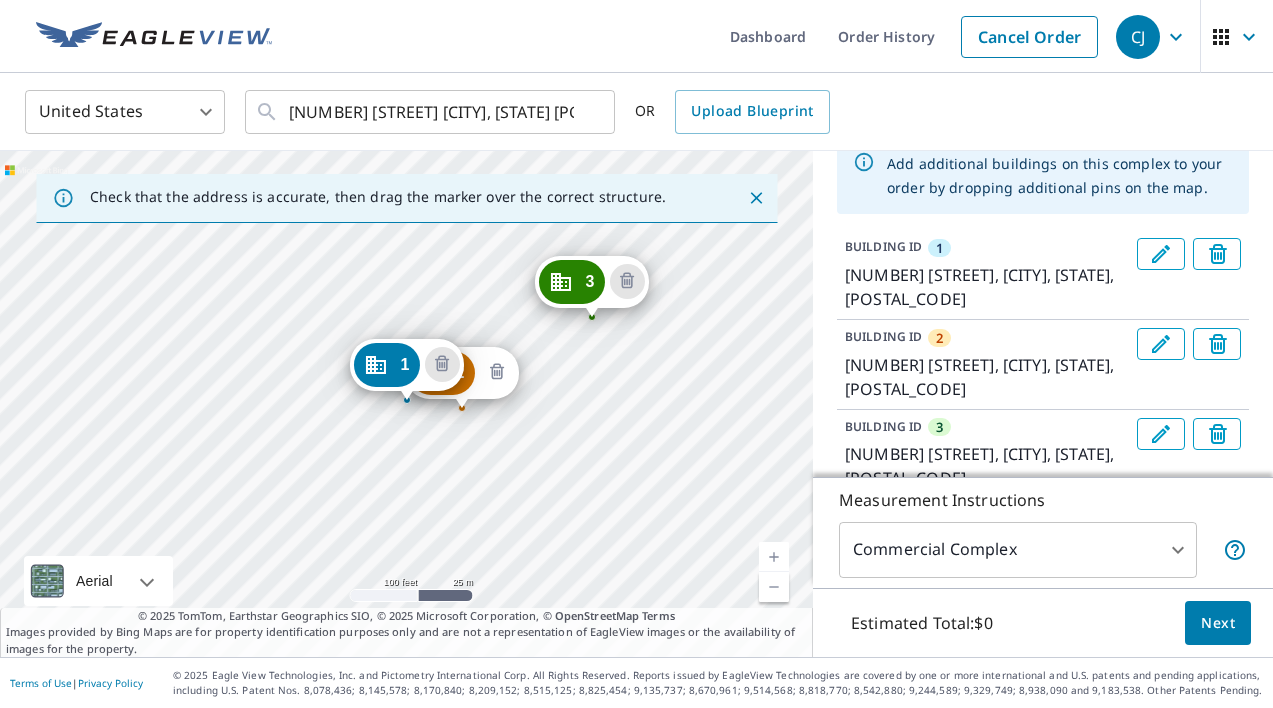 click 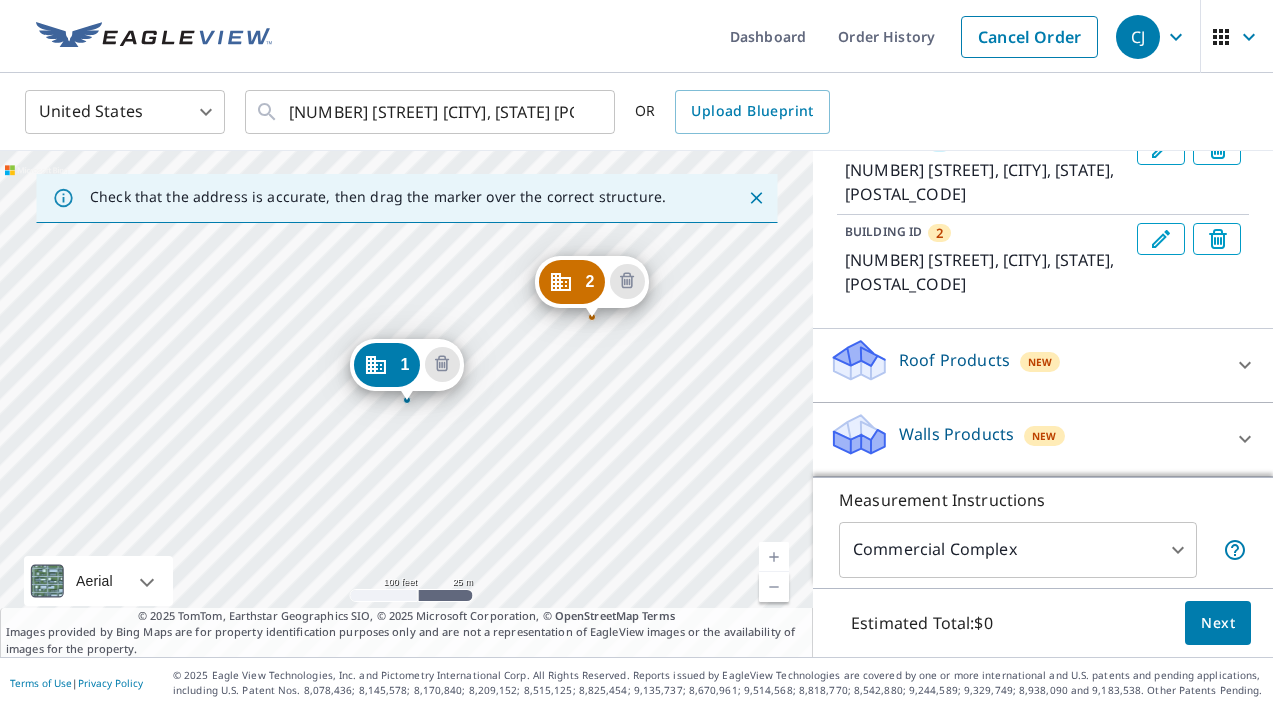 scroll, scrollTop: 235, scrollLeft: 0, axis: vertical 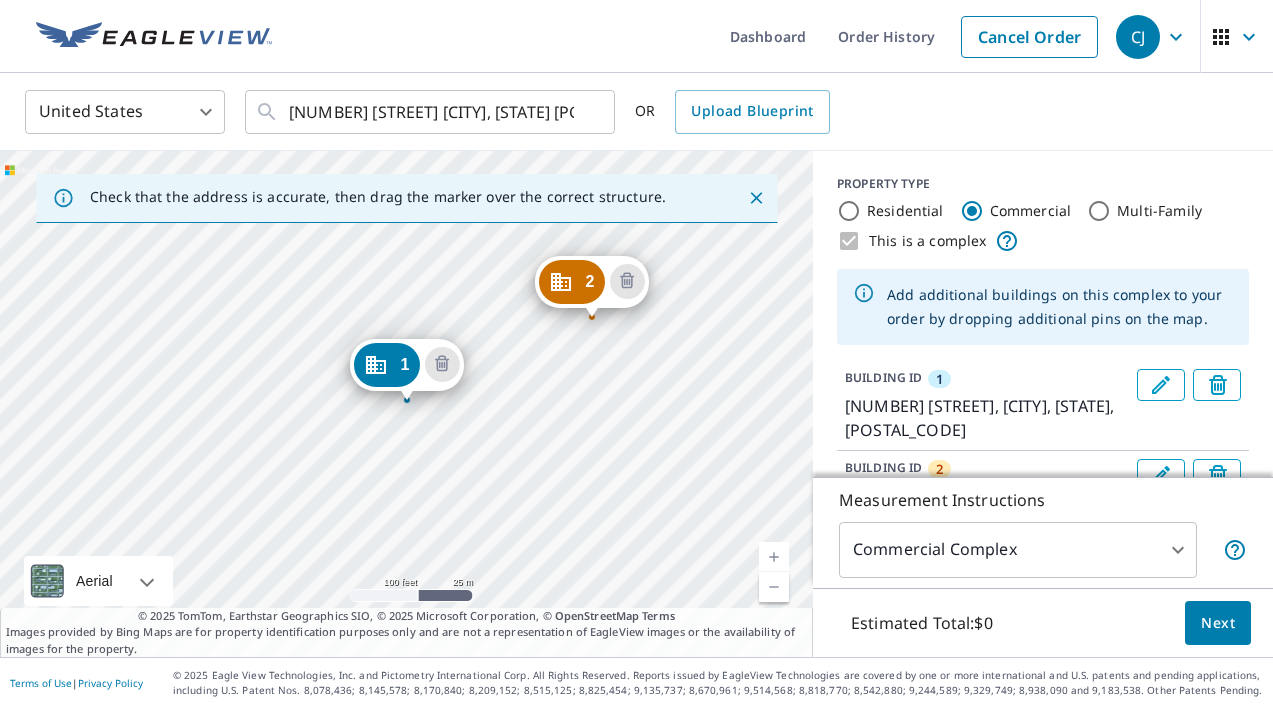 click on "[NUMBER] [NUMBER] [STREET] [CITY], [STATE] [POSTAL_CODE] [NUMBER] [NUMBER] [STREET] [CITY], [STATE] [POSTAL_CODE]" at bounding box center (406, 404) 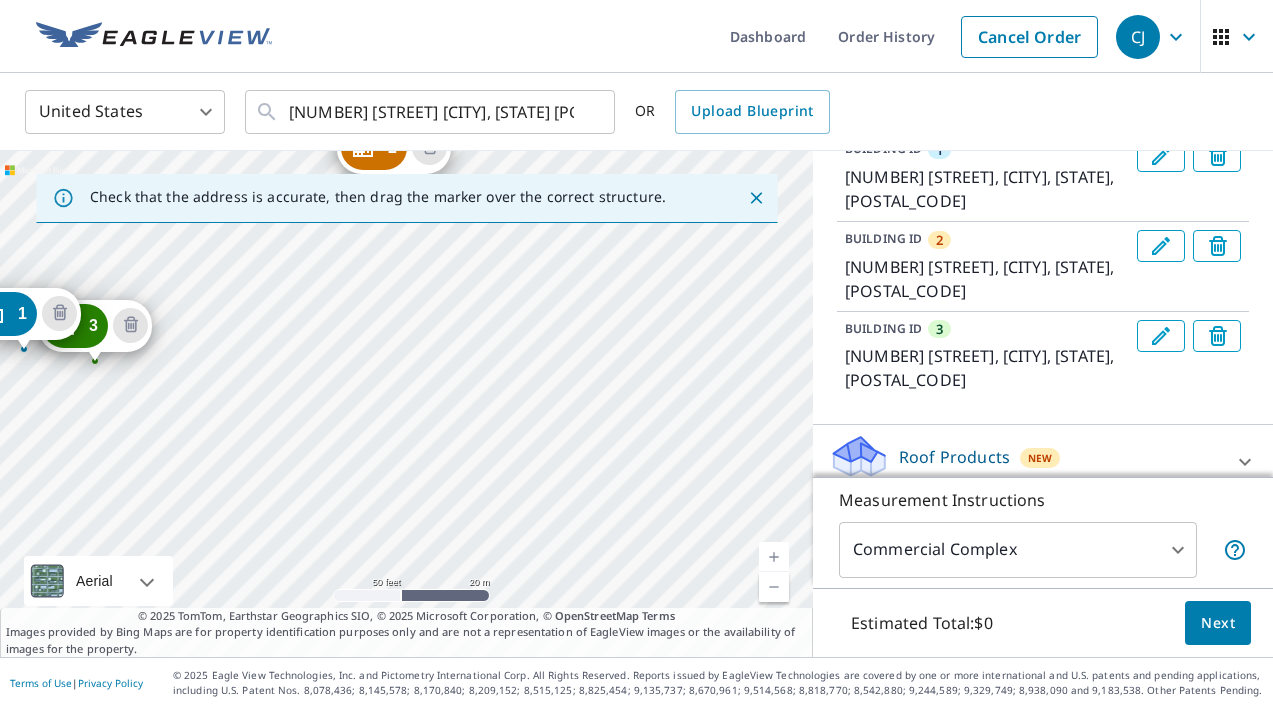 scroll, scrollTop: 220, scrollLeft: 0, axis: vertical 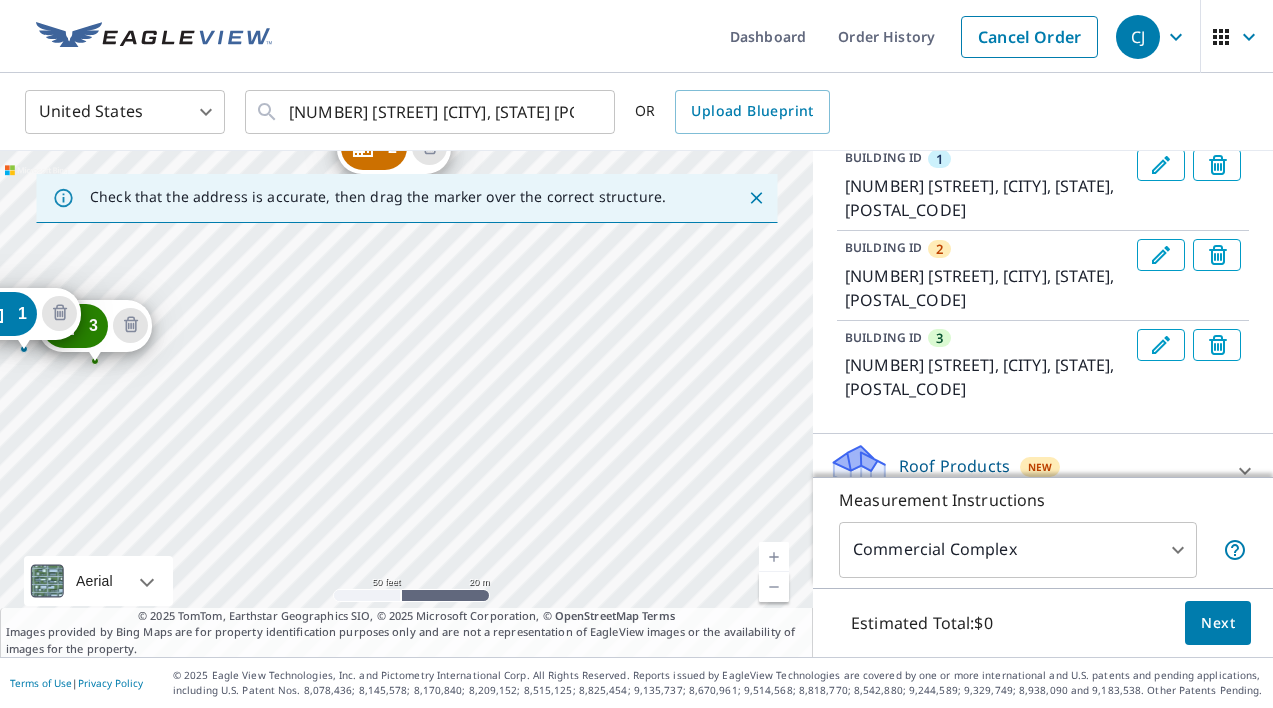 click 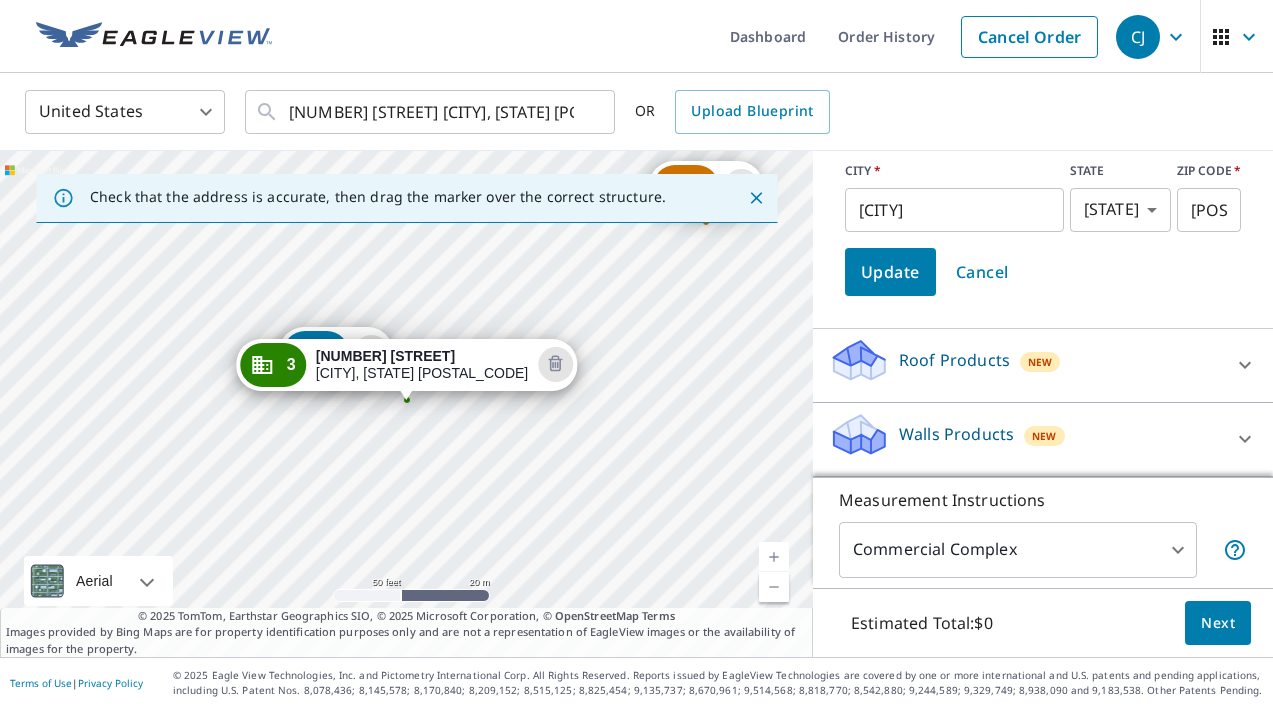 scroll, scrollTop: 600, scrollLeft: 0, axis: vertical 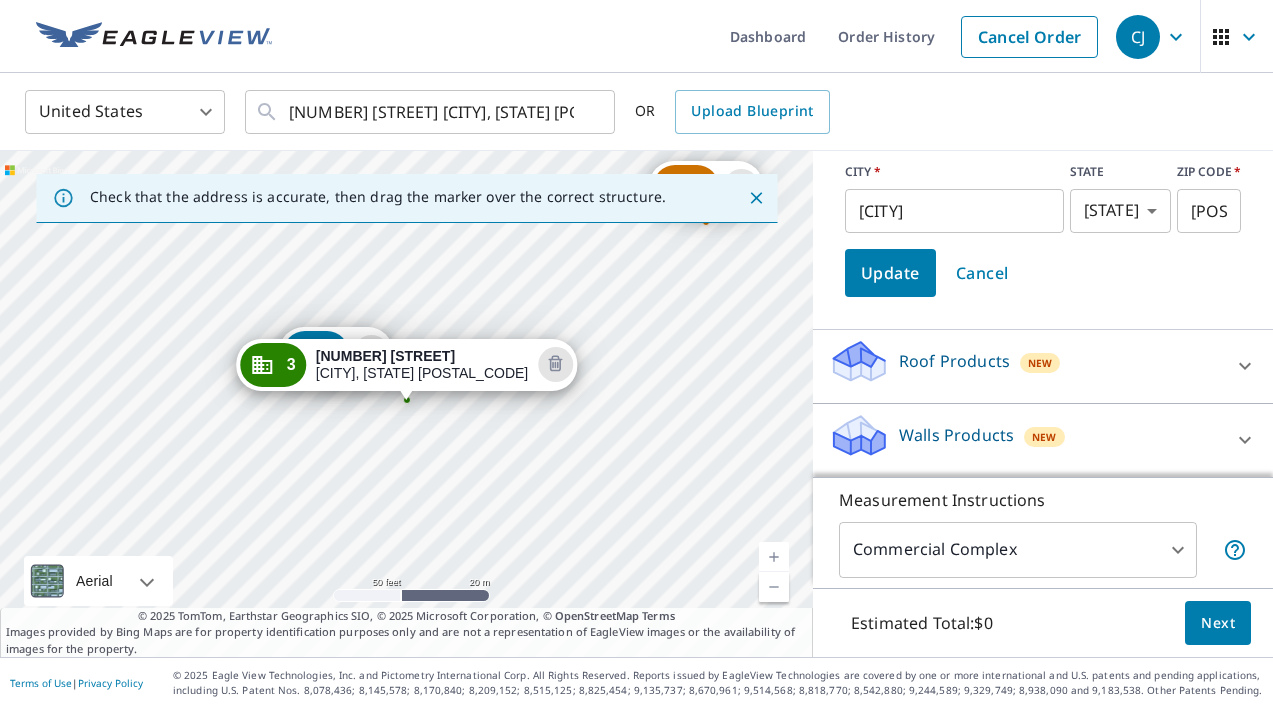 click on "Roof Products New" at bounding box center [1025, 366] 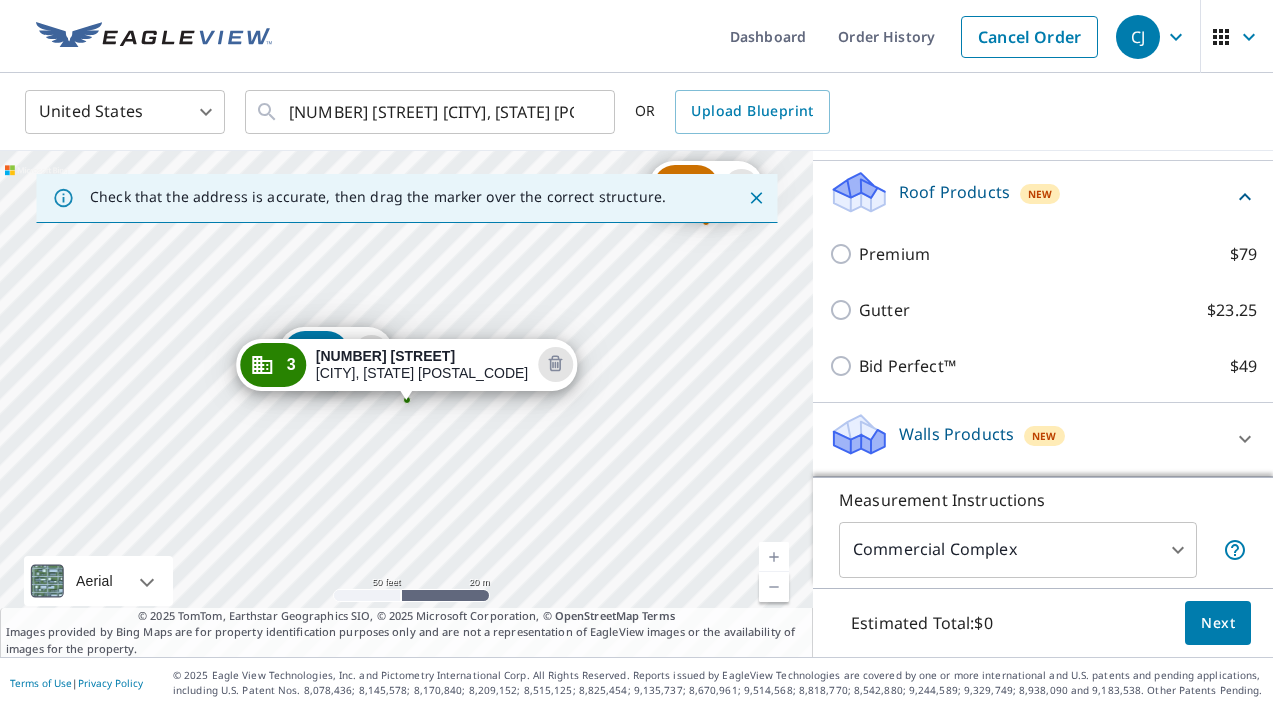 scroll, scrollTop: 768, scrollLeft: 0, axis: vertical 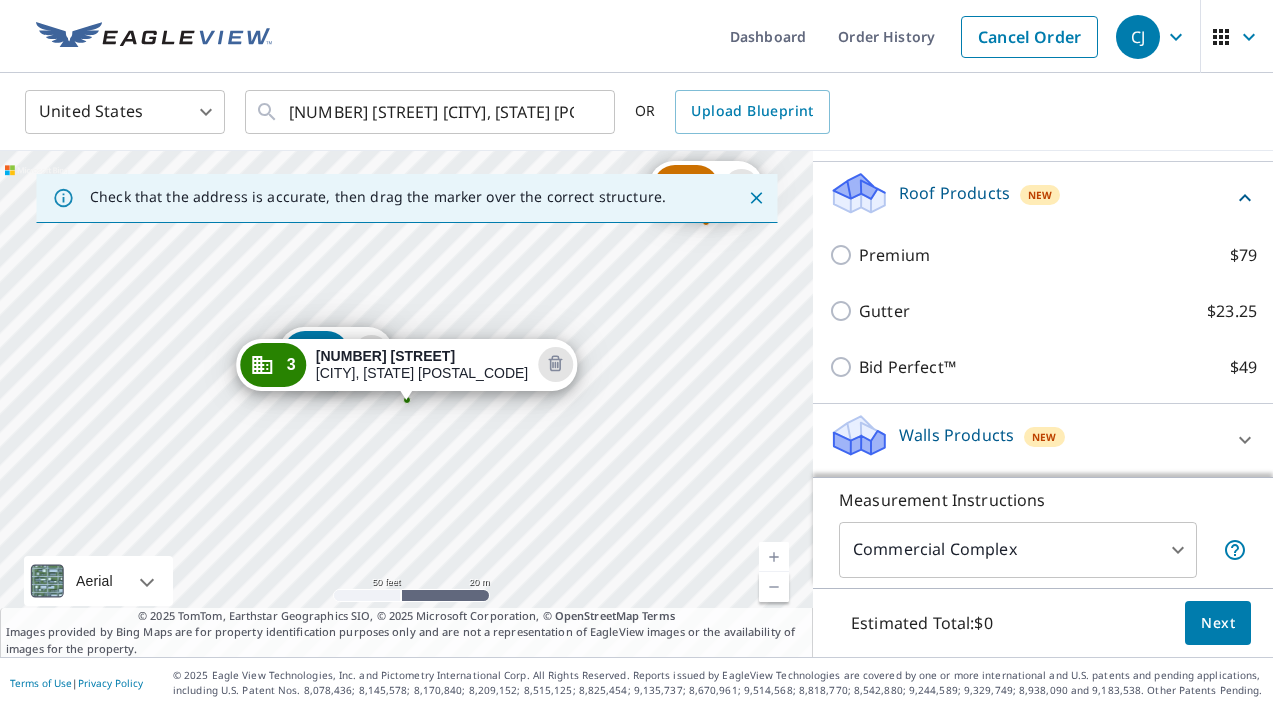 click on "Walls Products New" at bounding box center [1025, 440] 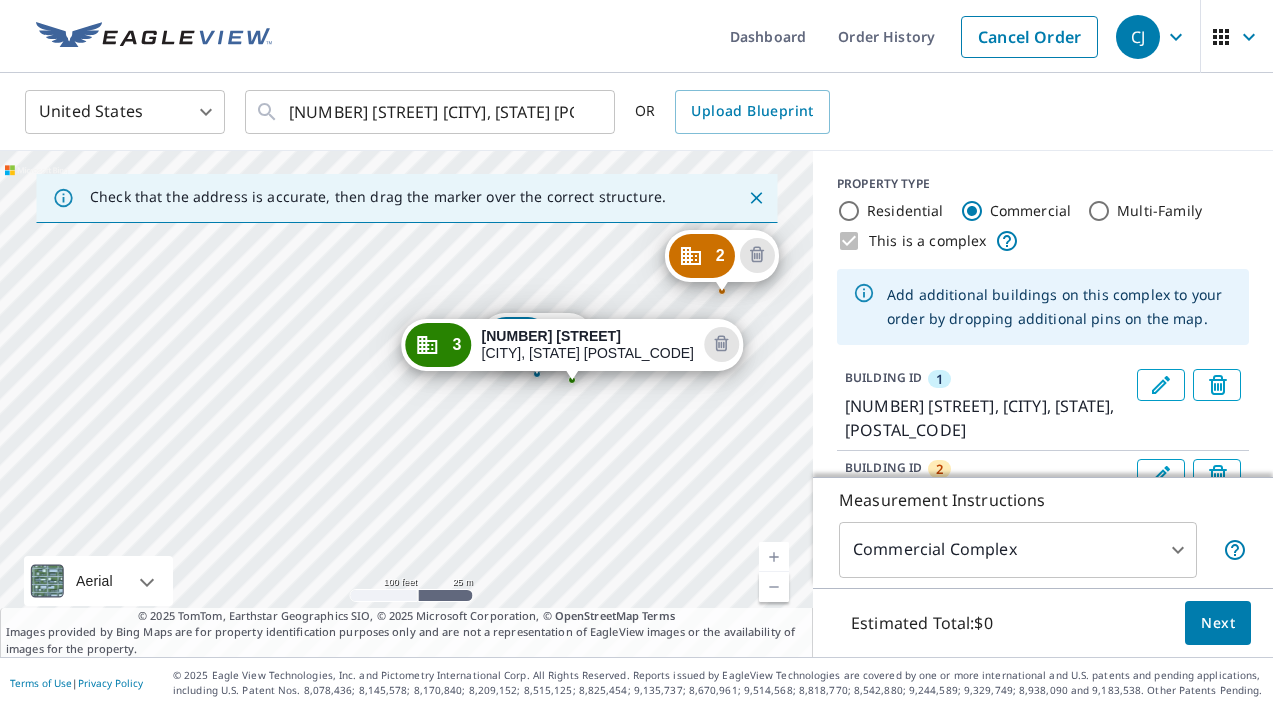 scroll, scrollTop: 0, scrollLeft: 0, axis: both 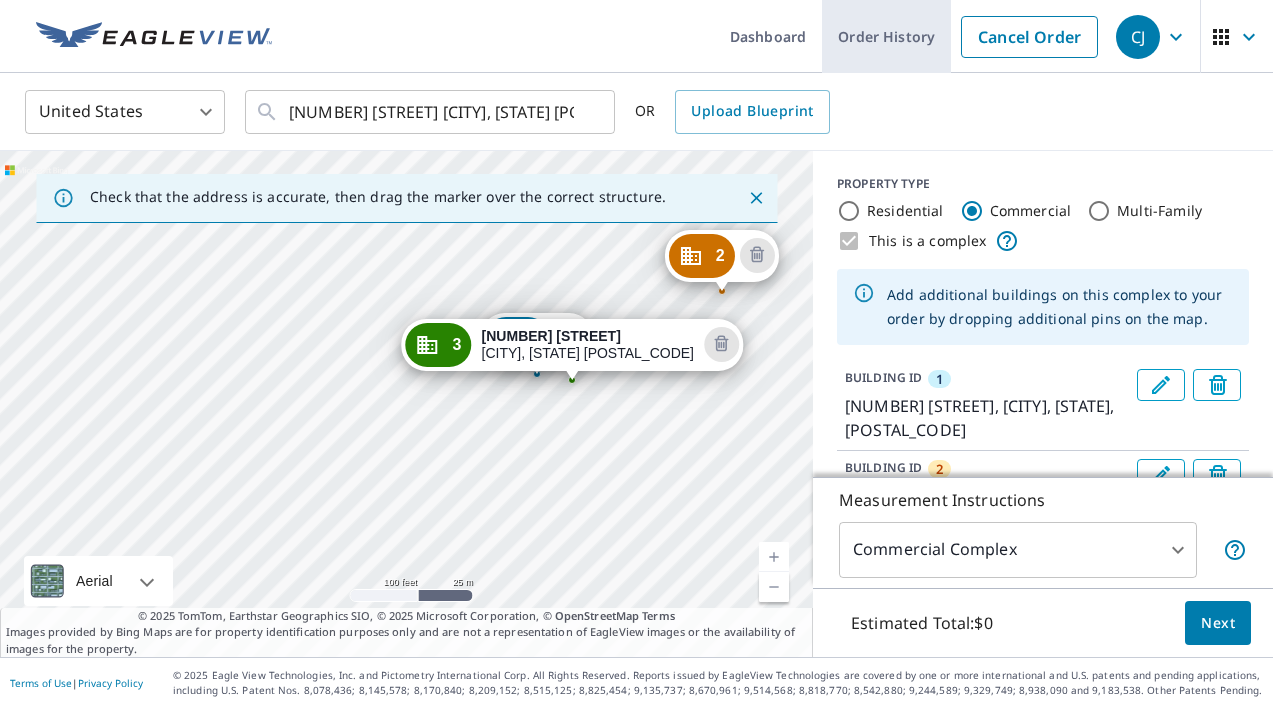 click on "Order History" at bounding box center [886, 36] 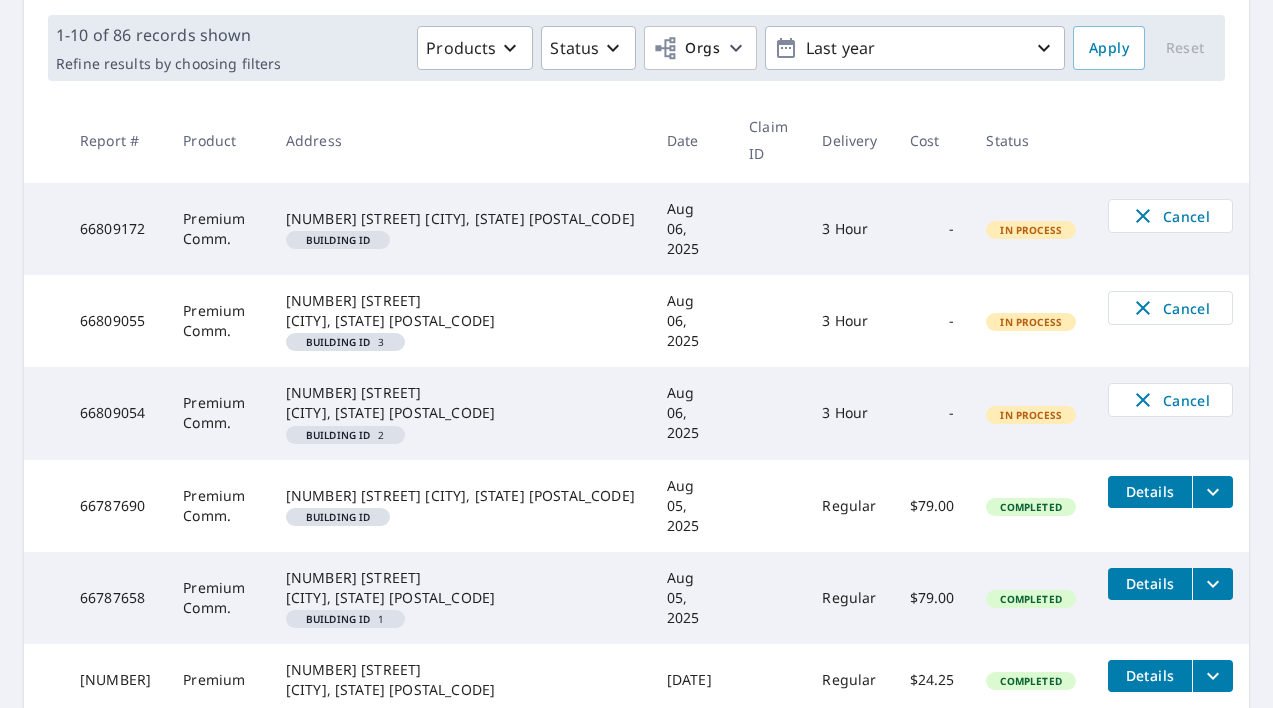 scroll, scrollTop: 286, scrollLeft: 0, axis: vertical 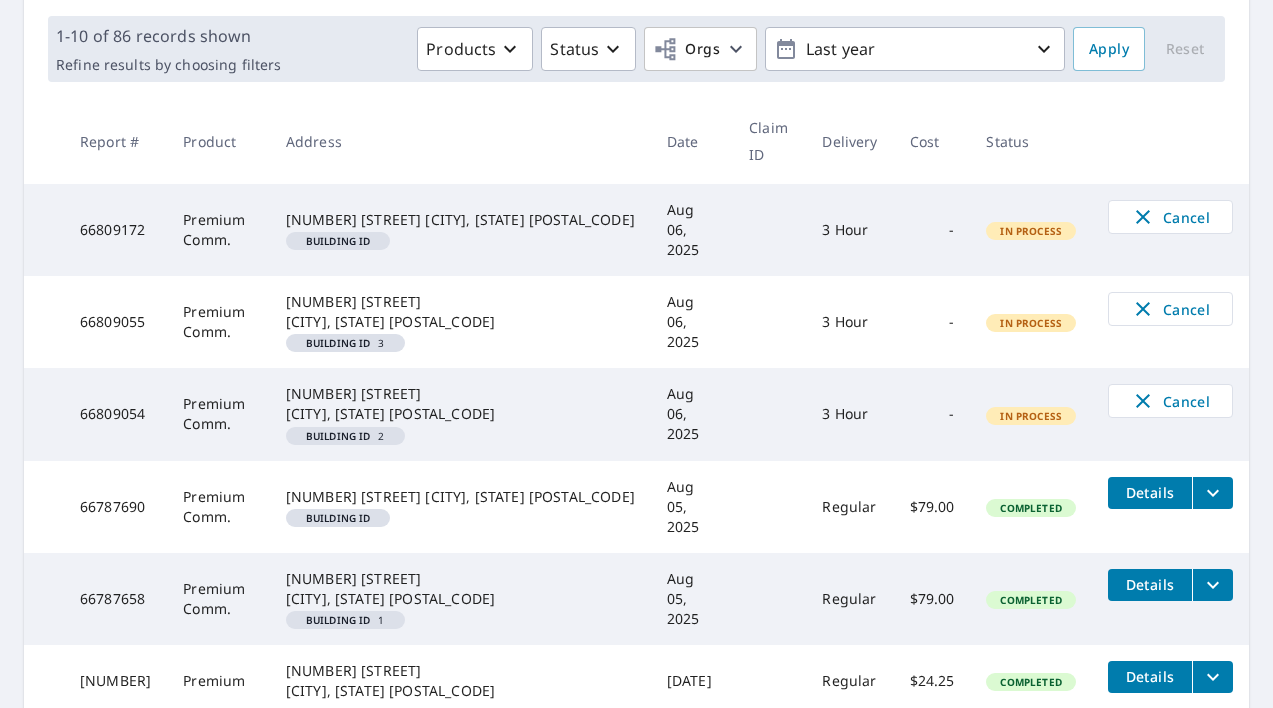 click on "Details" at bounding box center [1150, 492] 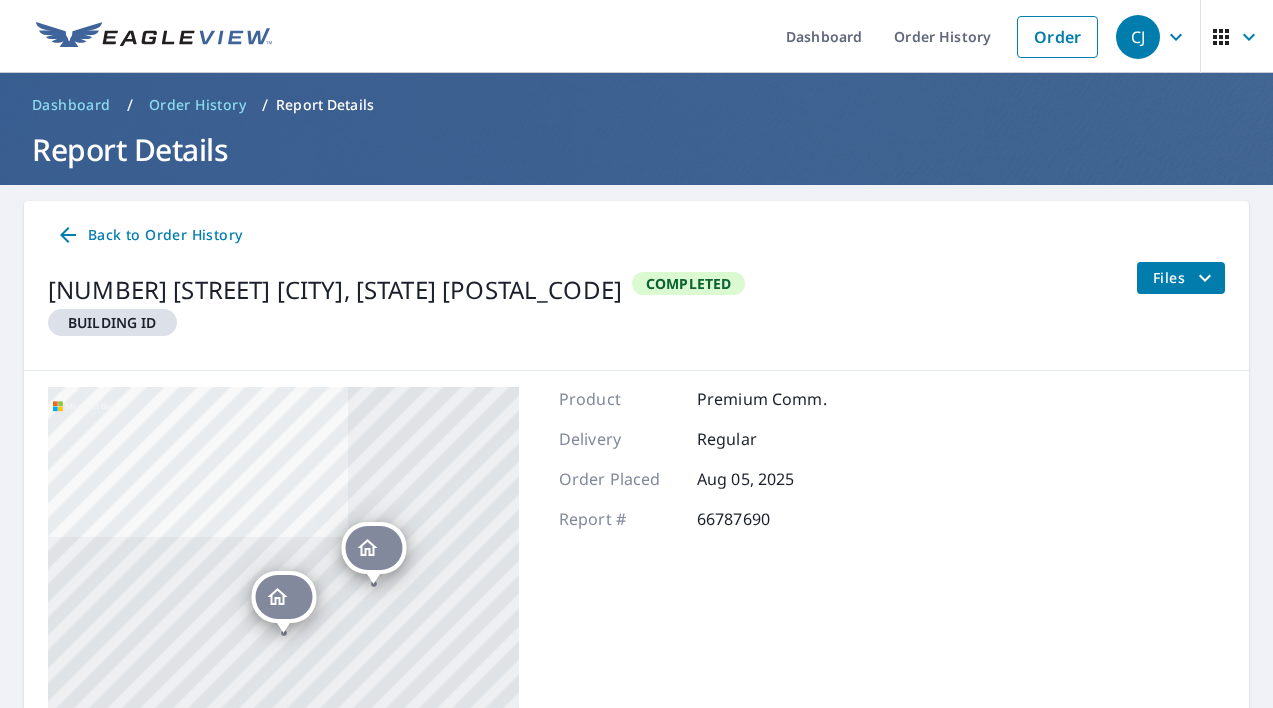 scroll, scrollTop: 0, scrollLeft: 0, axis: both 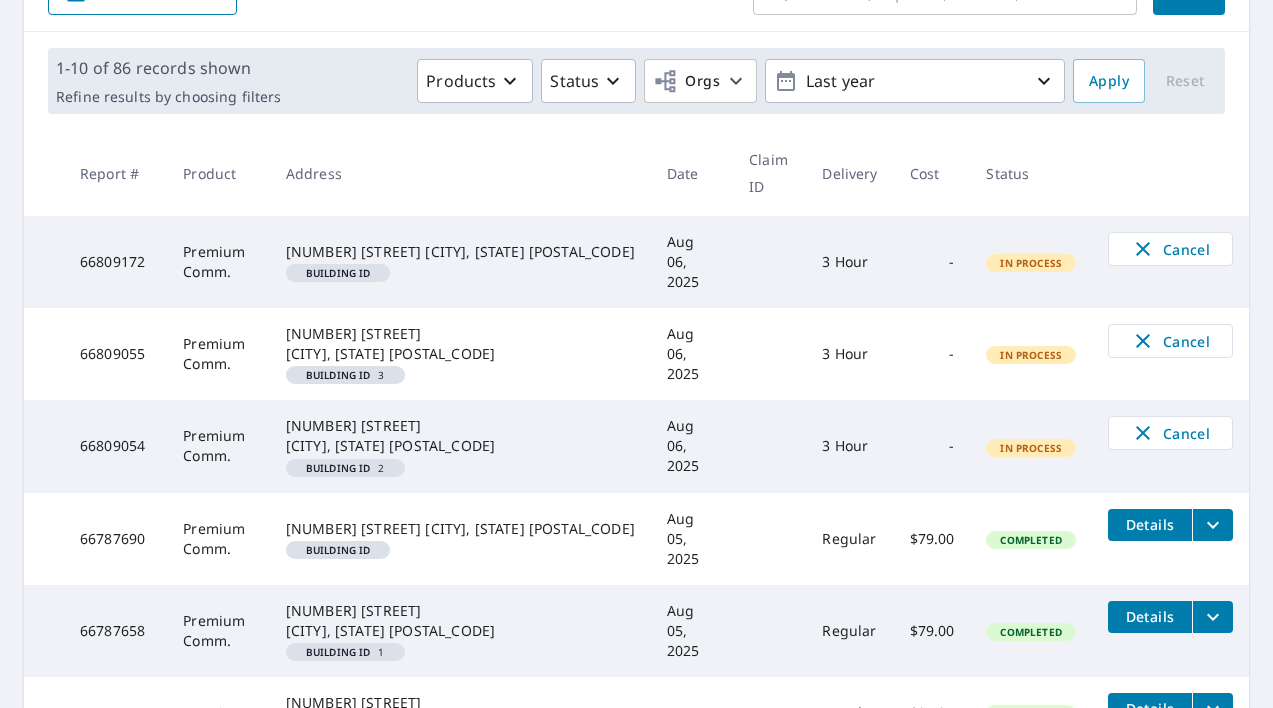 click on "Building ID" at bounding box center (338, 273) 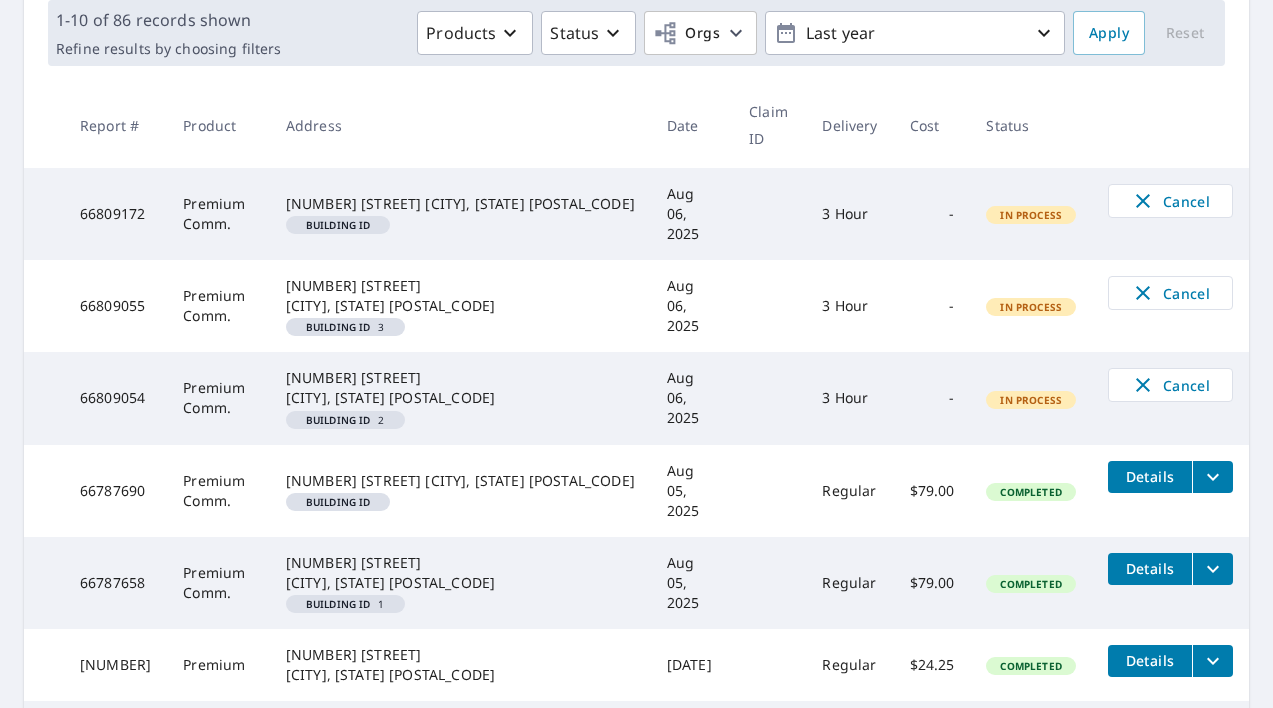 scroll, scrollTop: 314, scrollLeft: 0, axis: vertical 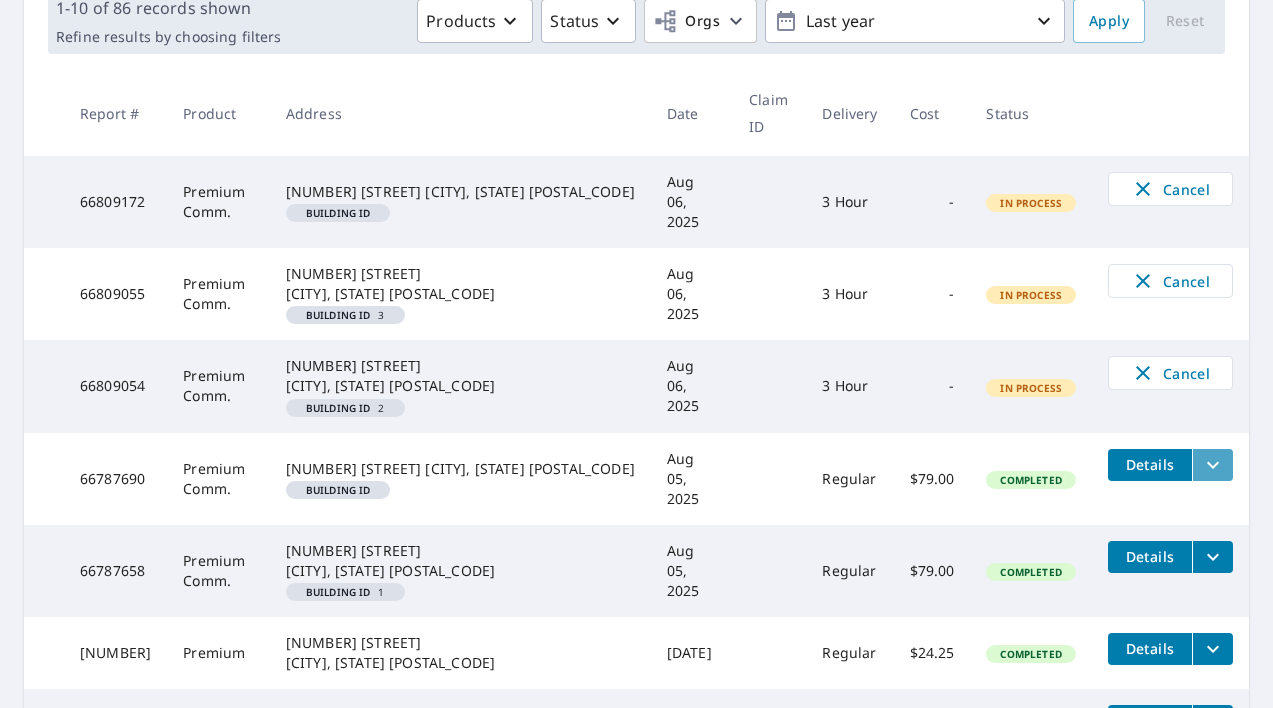 click 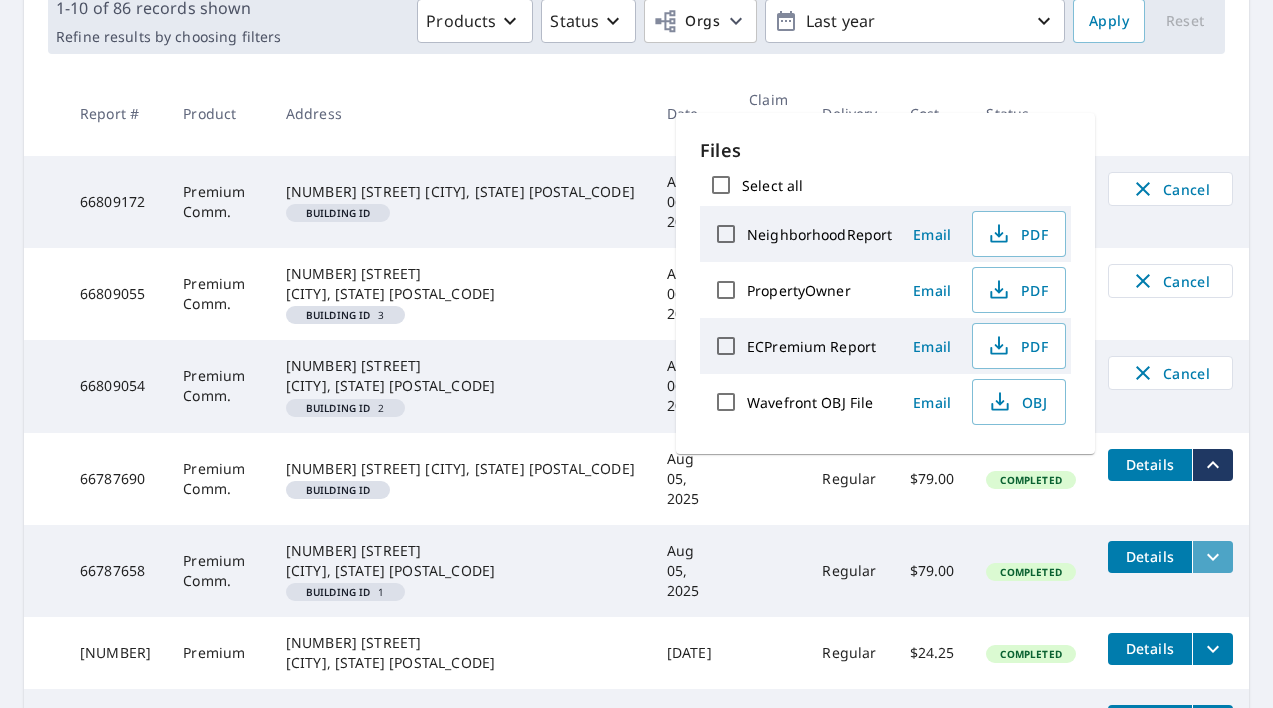 click 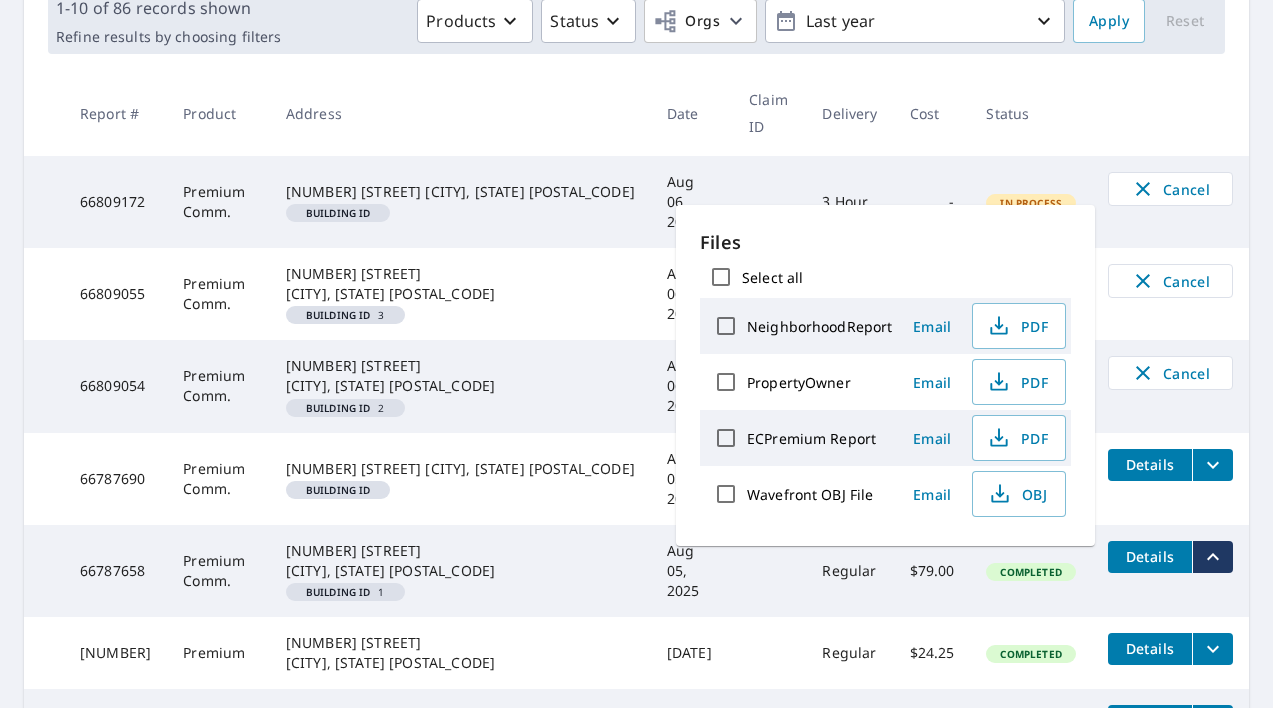 click 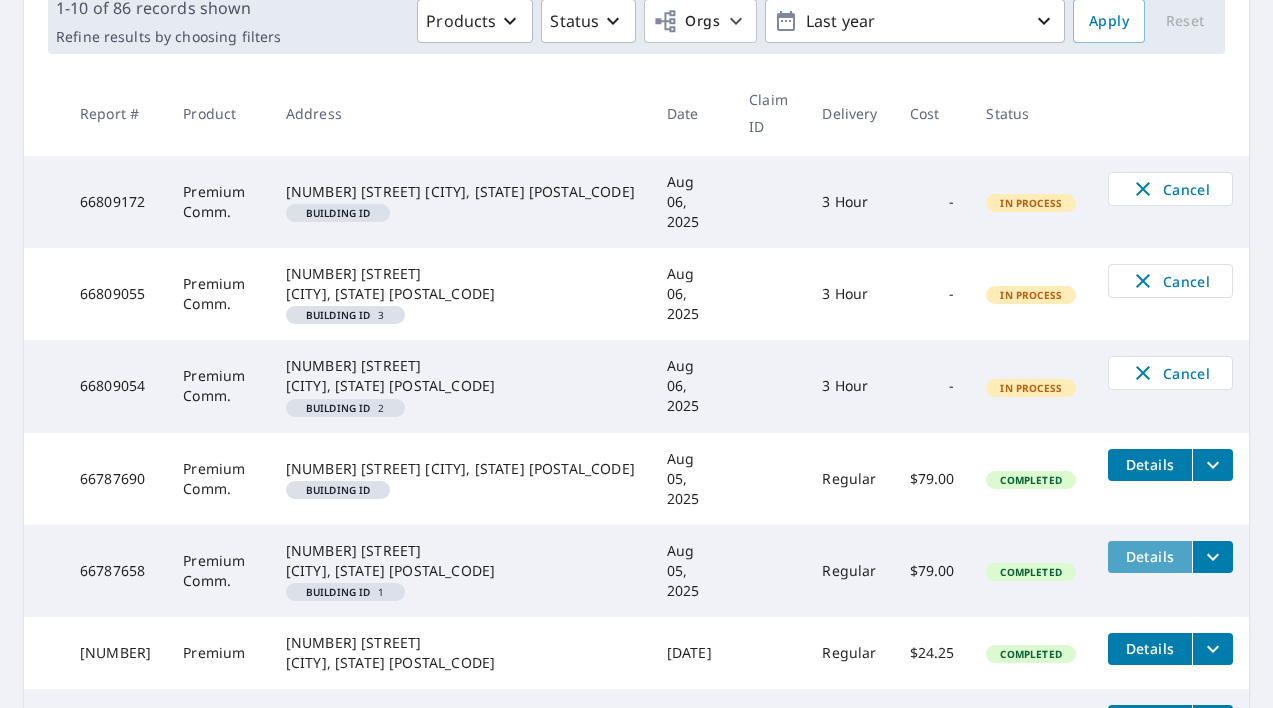 click on "Details" at bounding box center (1150, 556) 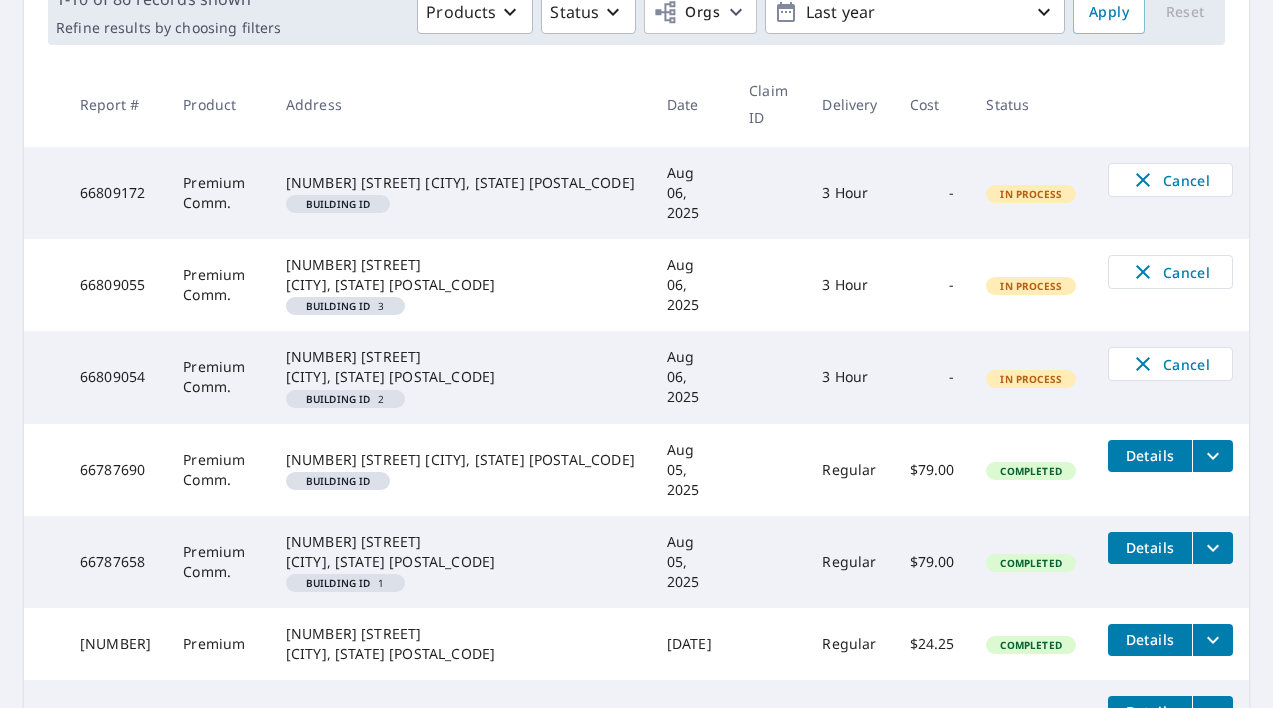 scroll, scrollTop: 333, scrollLeft: 0, axis: vertical 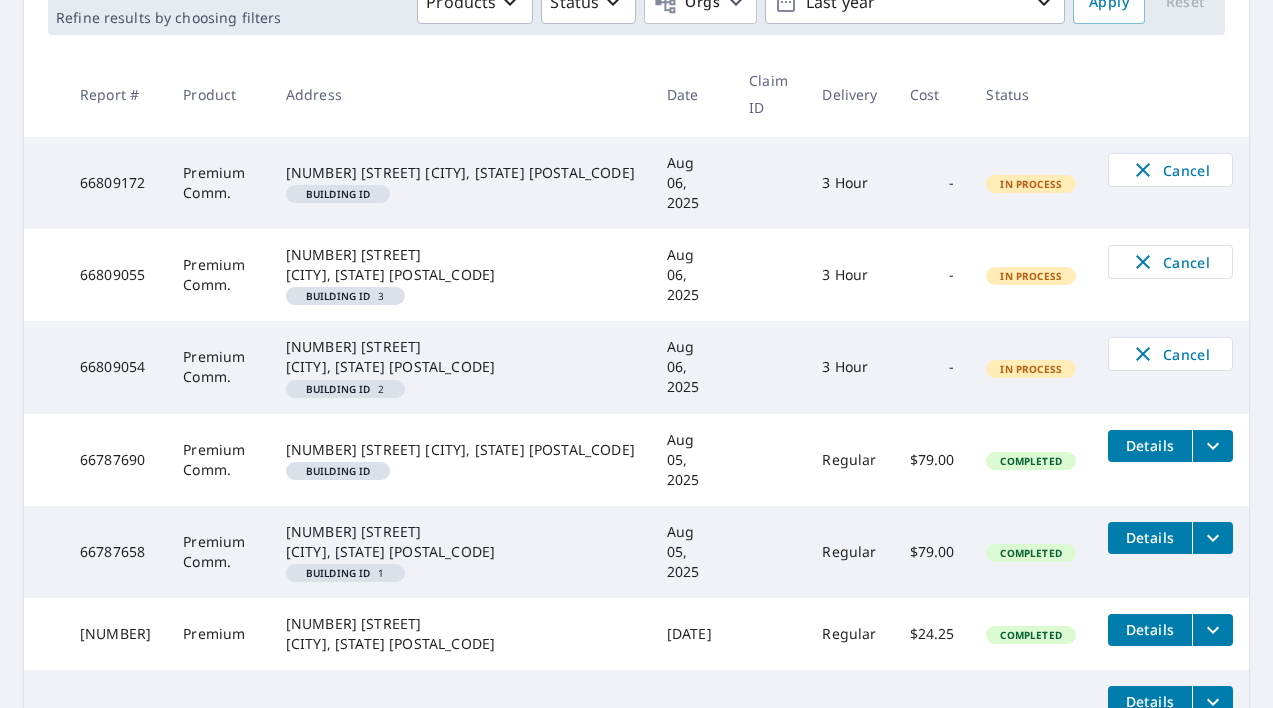 click 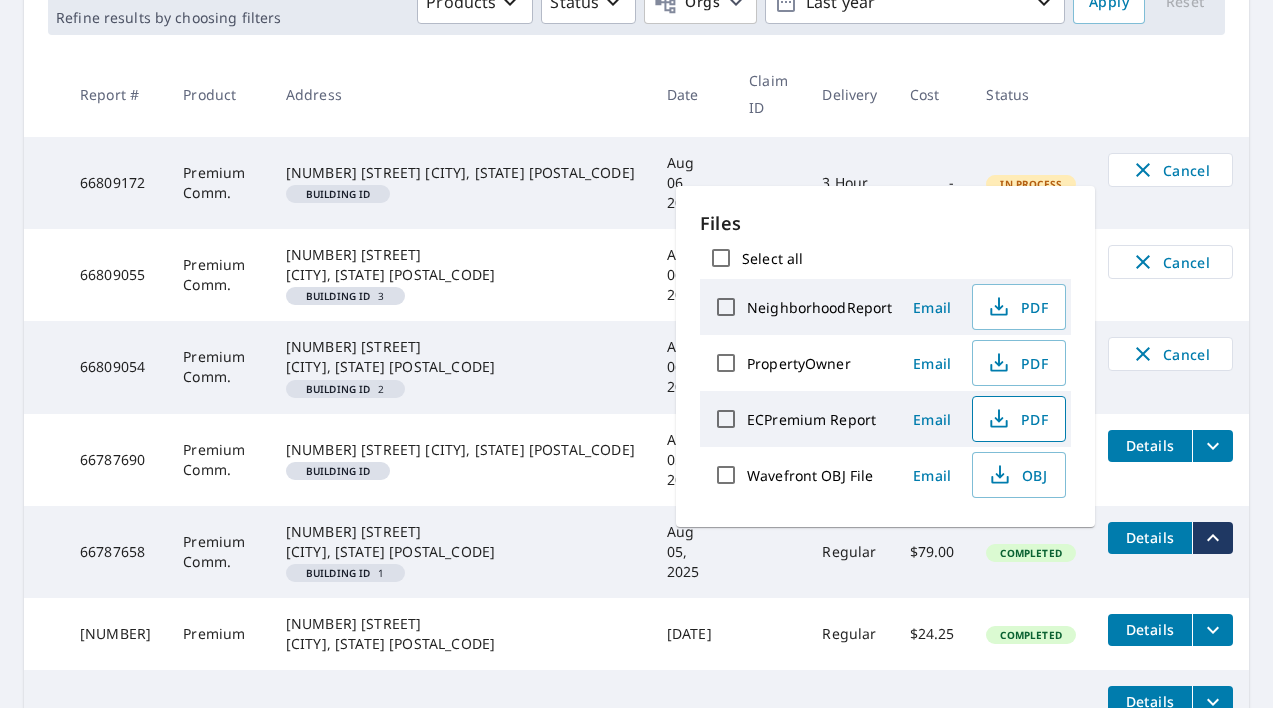 click 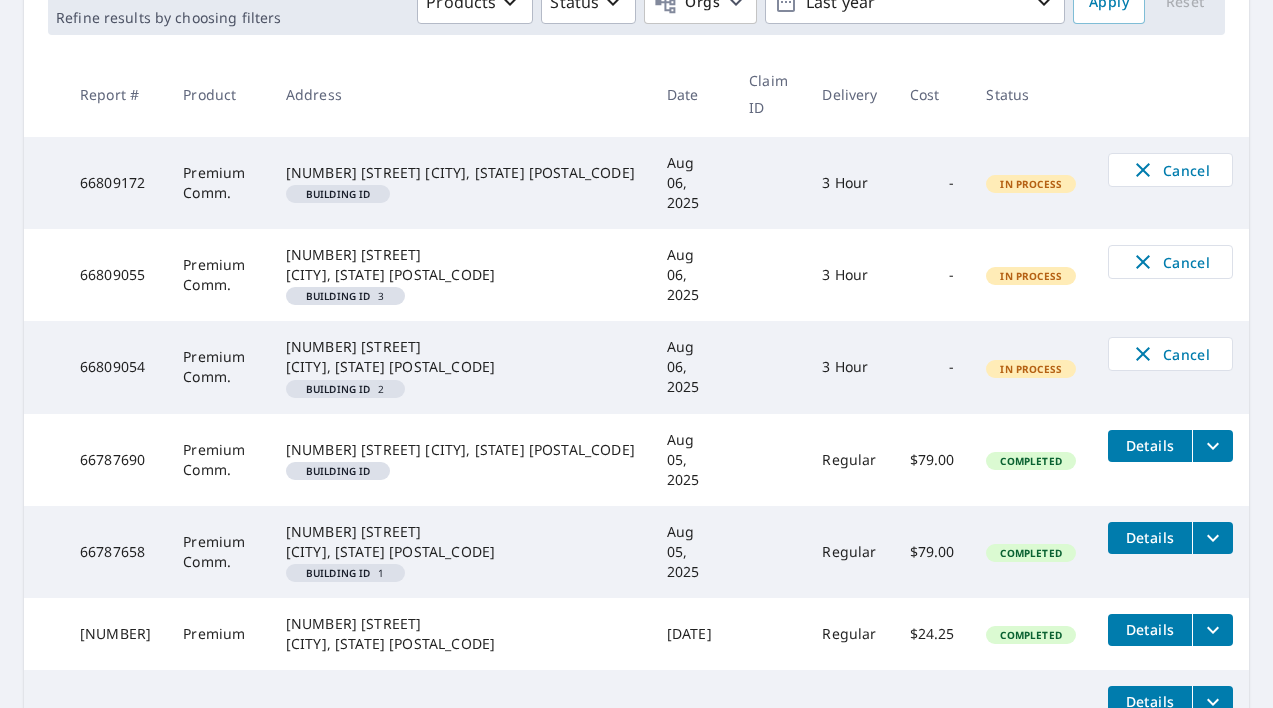 click on "Details" at bounding box center (1150, 537) 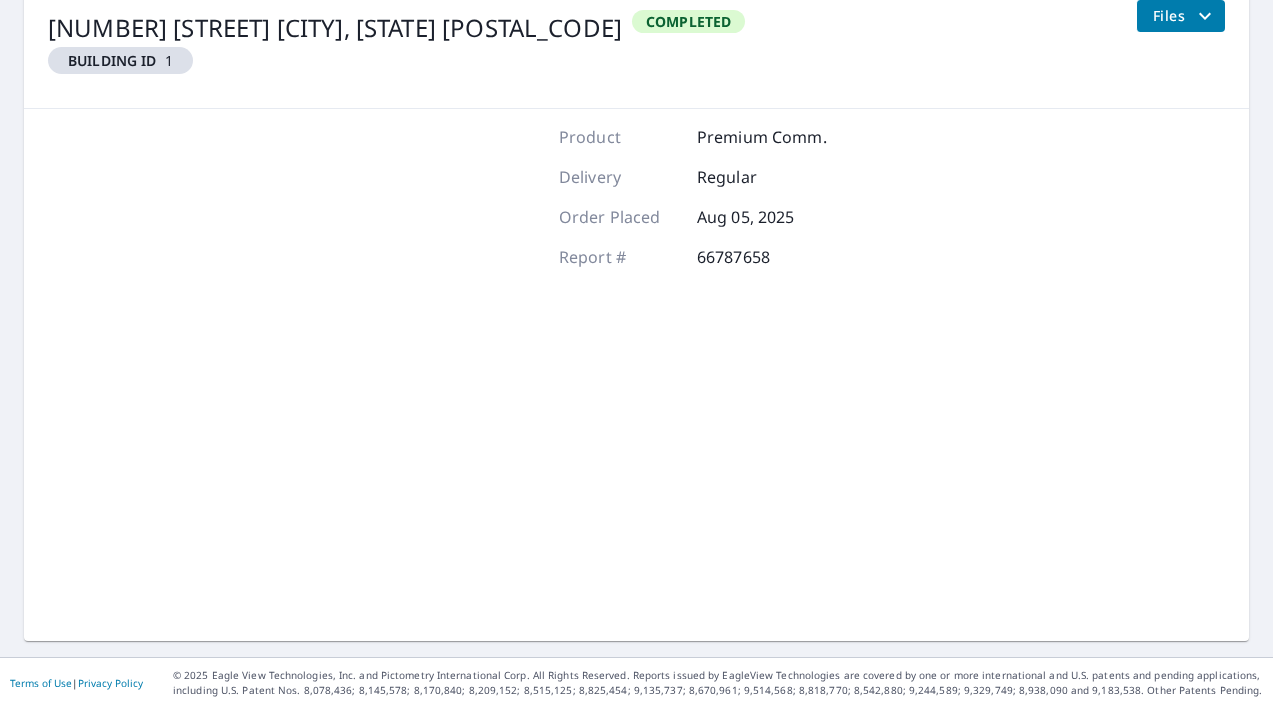 scroll, scrollTop: 261, scrollLeft: 0, axis: vertical 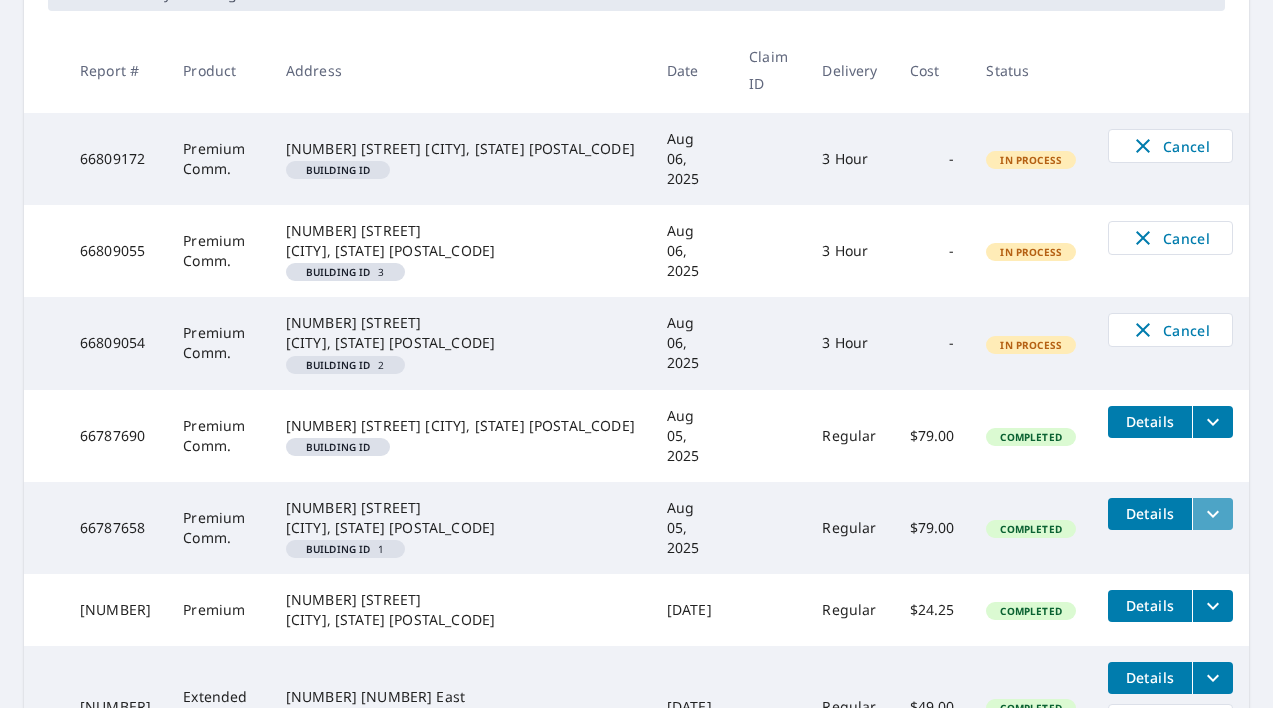 click at bounding box center (1212, 514) 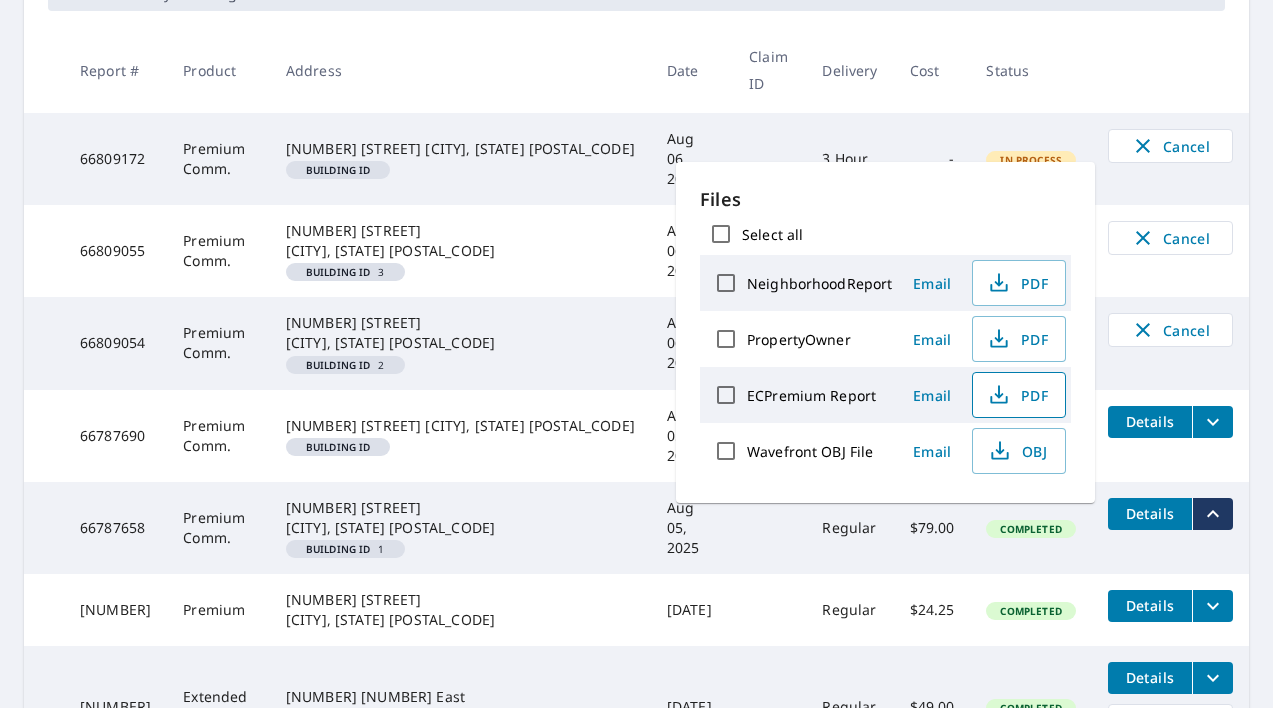 click 